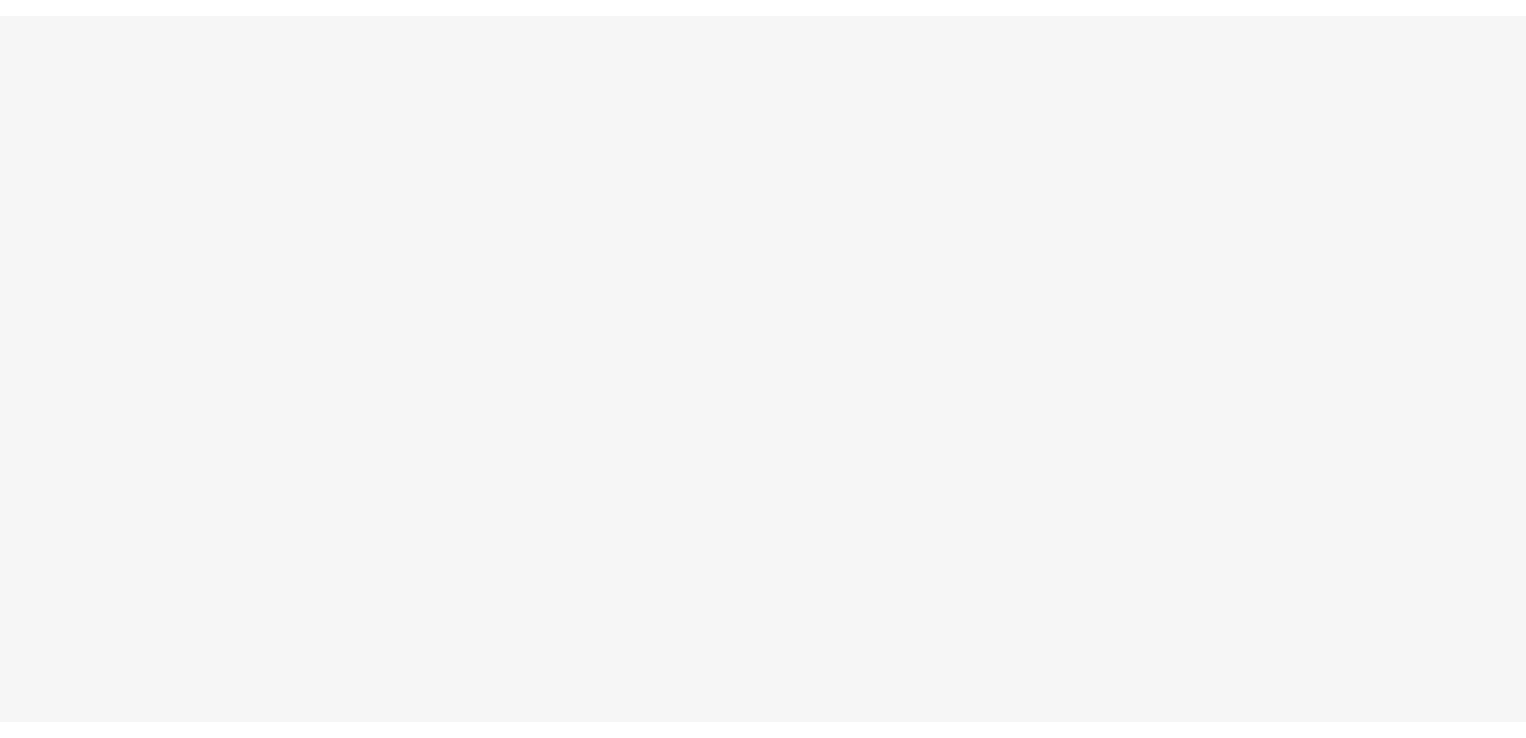scroll, scrollTop: 0, scrollLeft: 0, axis: both 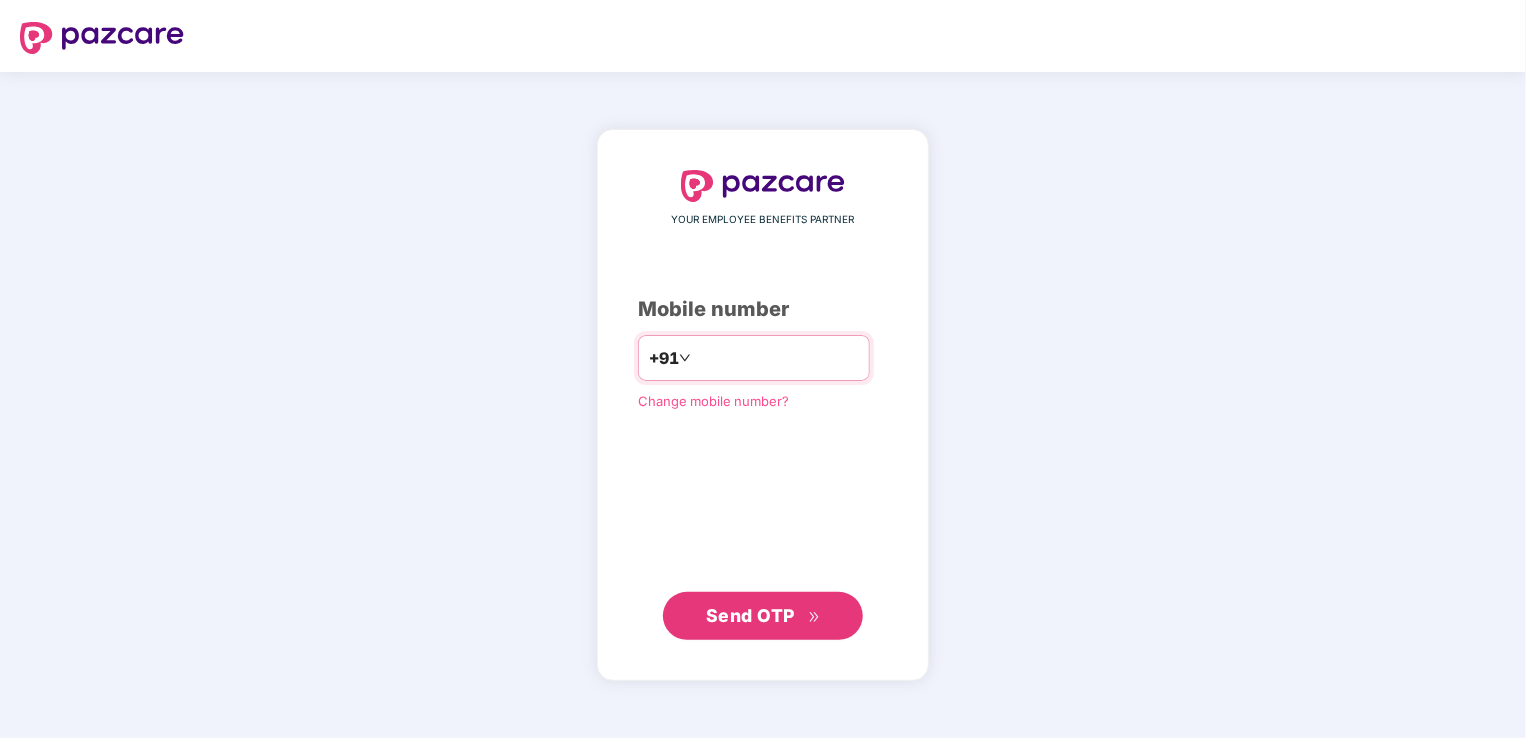 type on "**********" 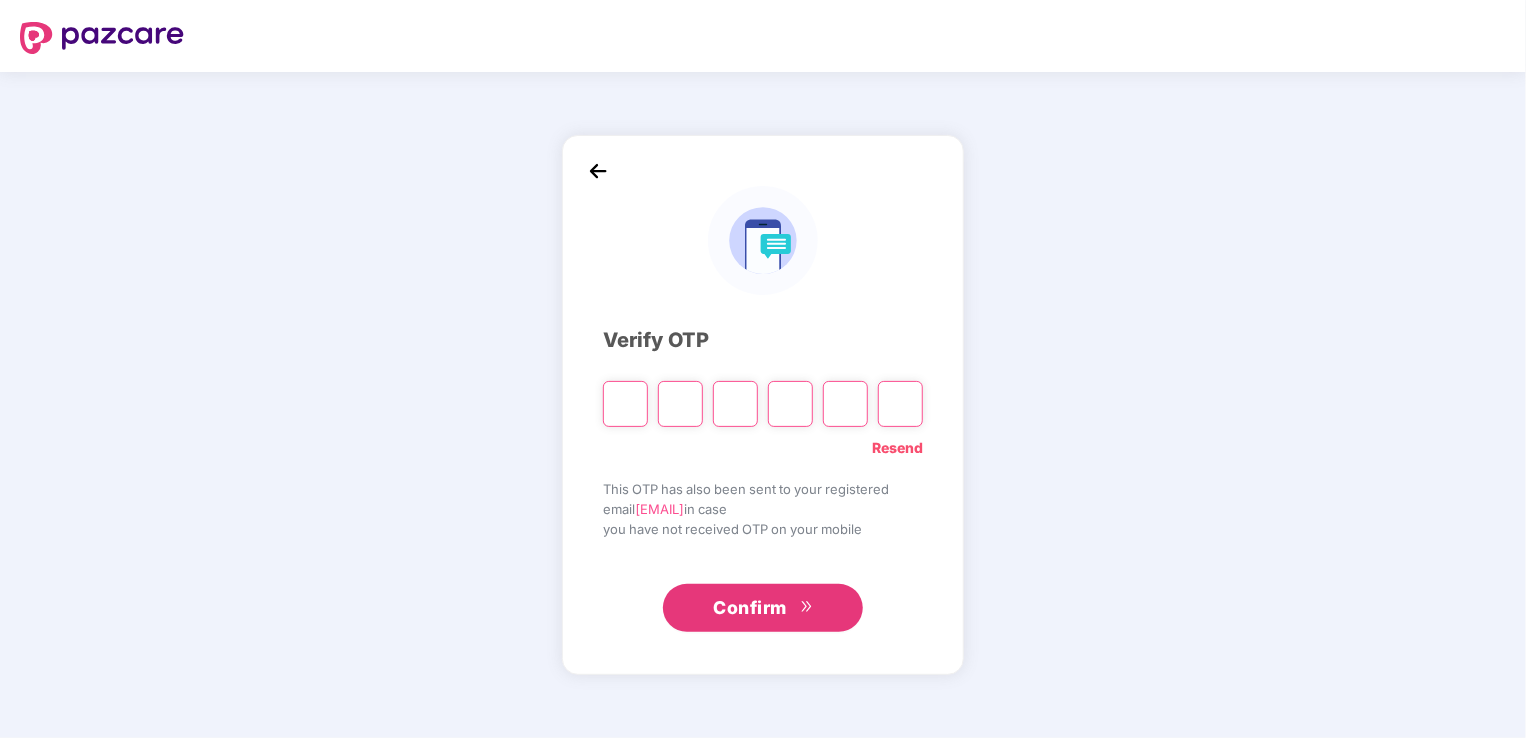 type on "*" 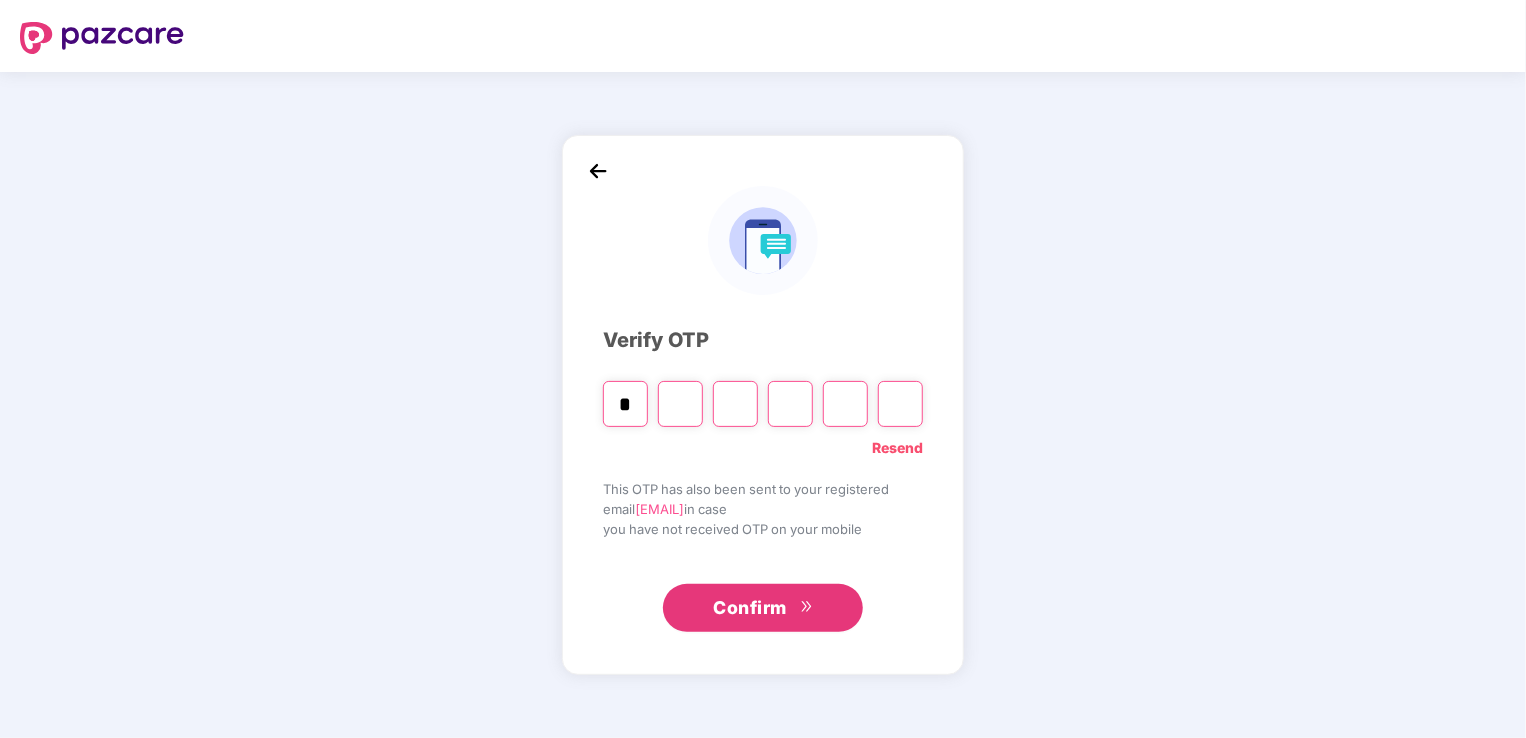 type on "*" 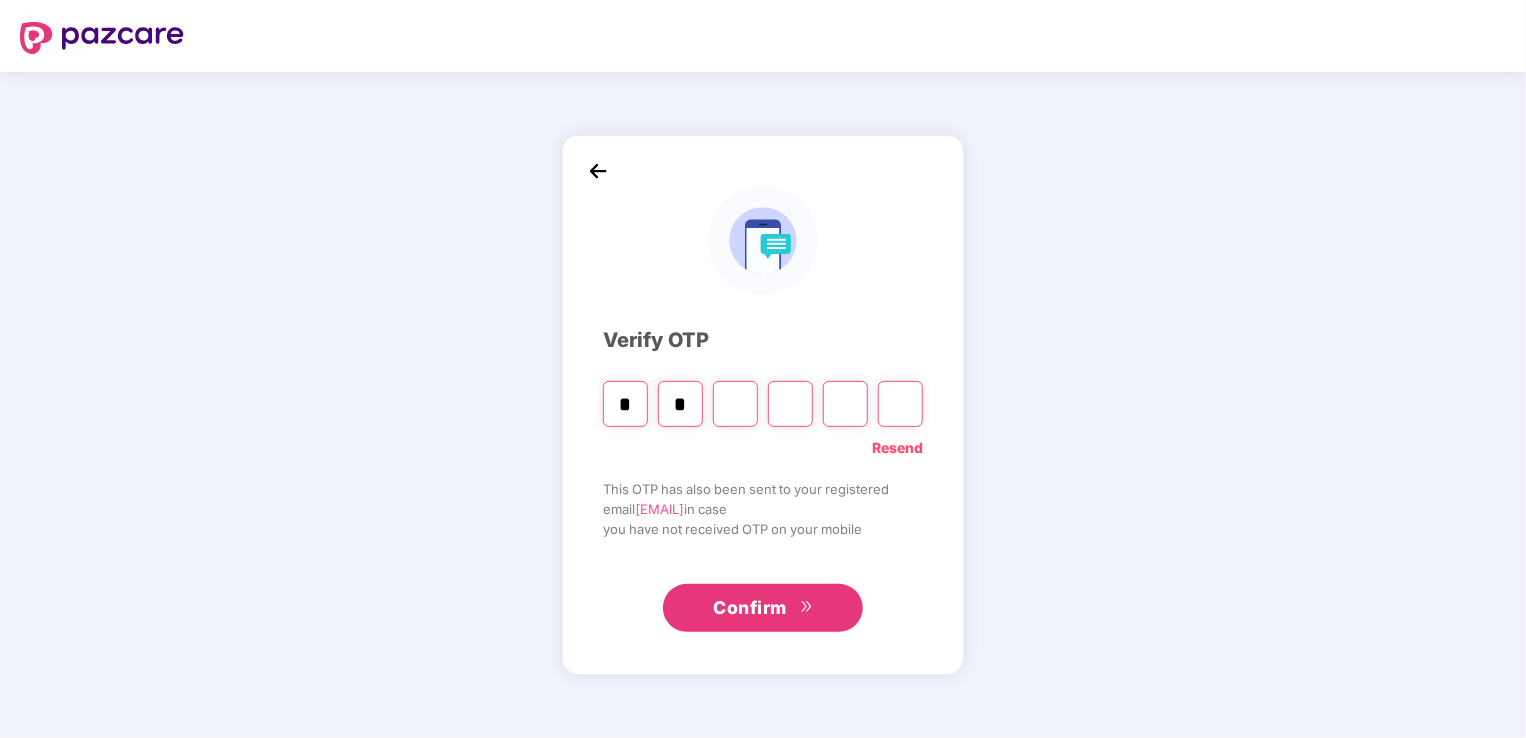 type on "*" 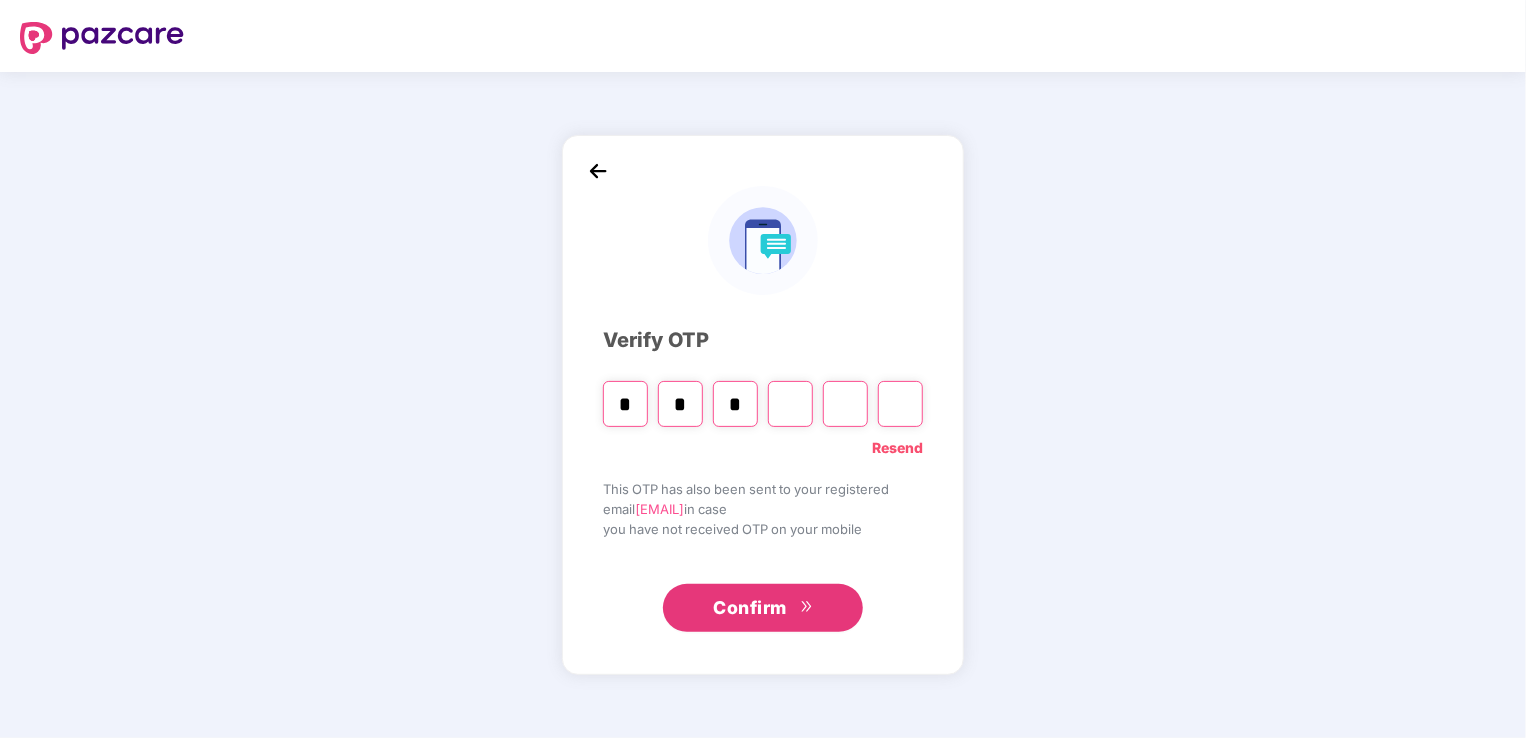 type on "*" 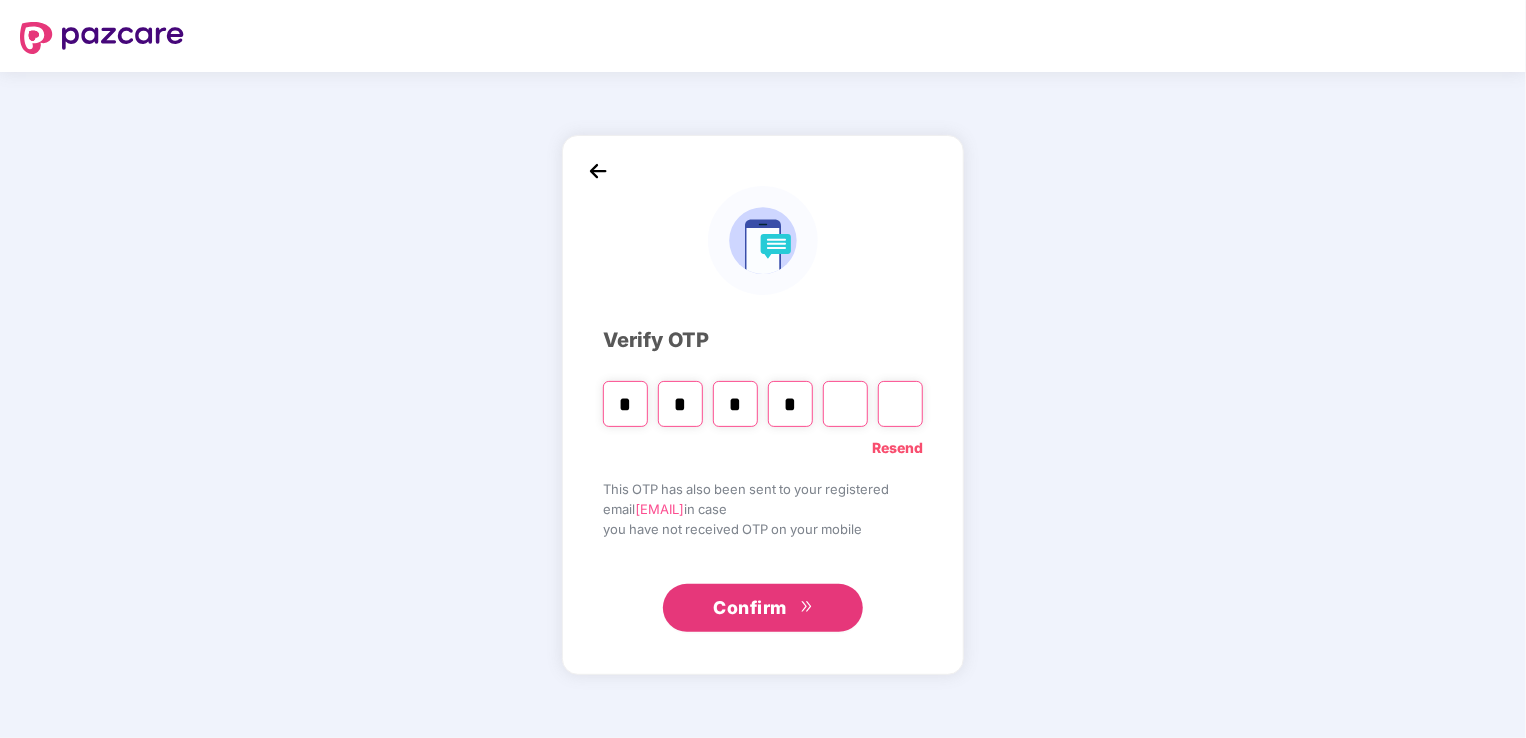 type on "*" 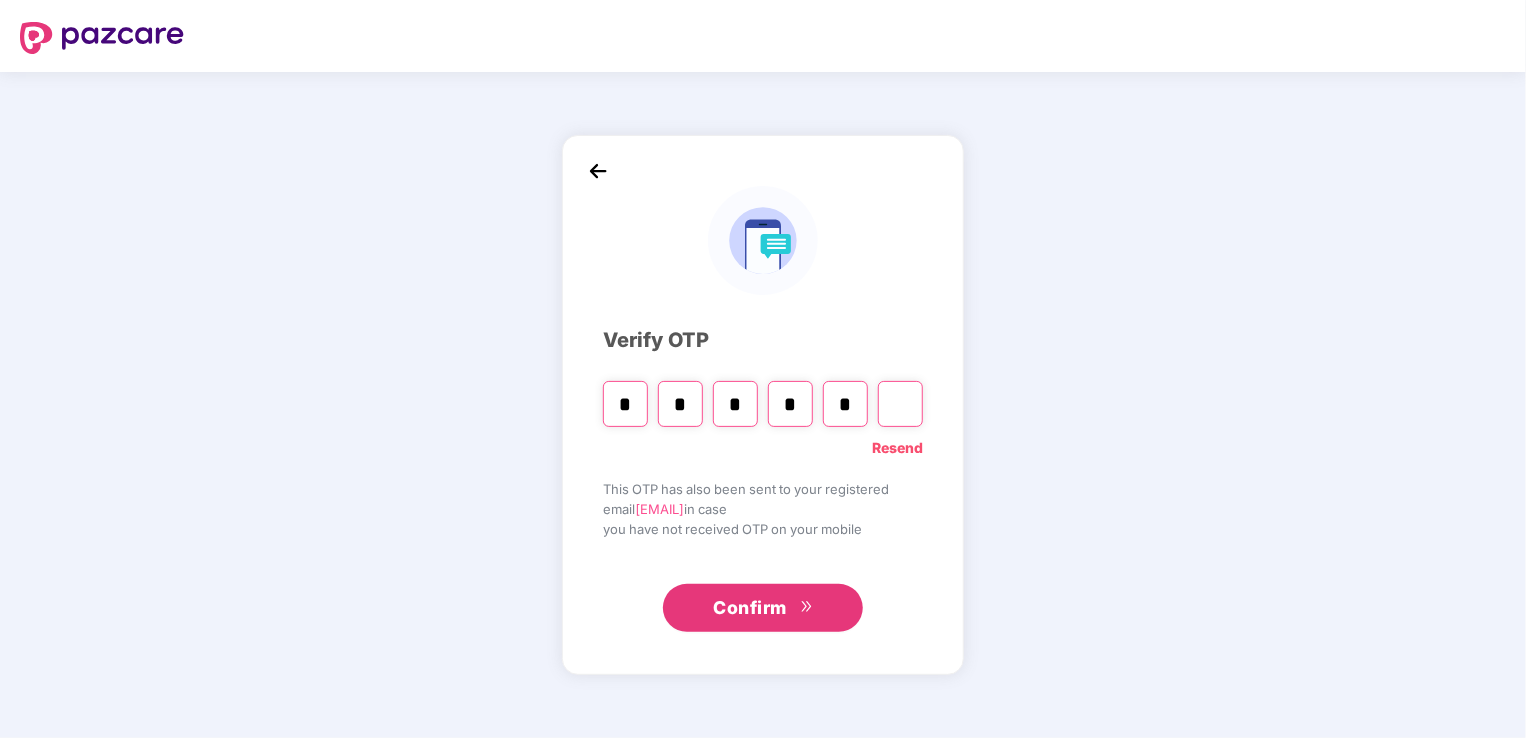 type on "*" 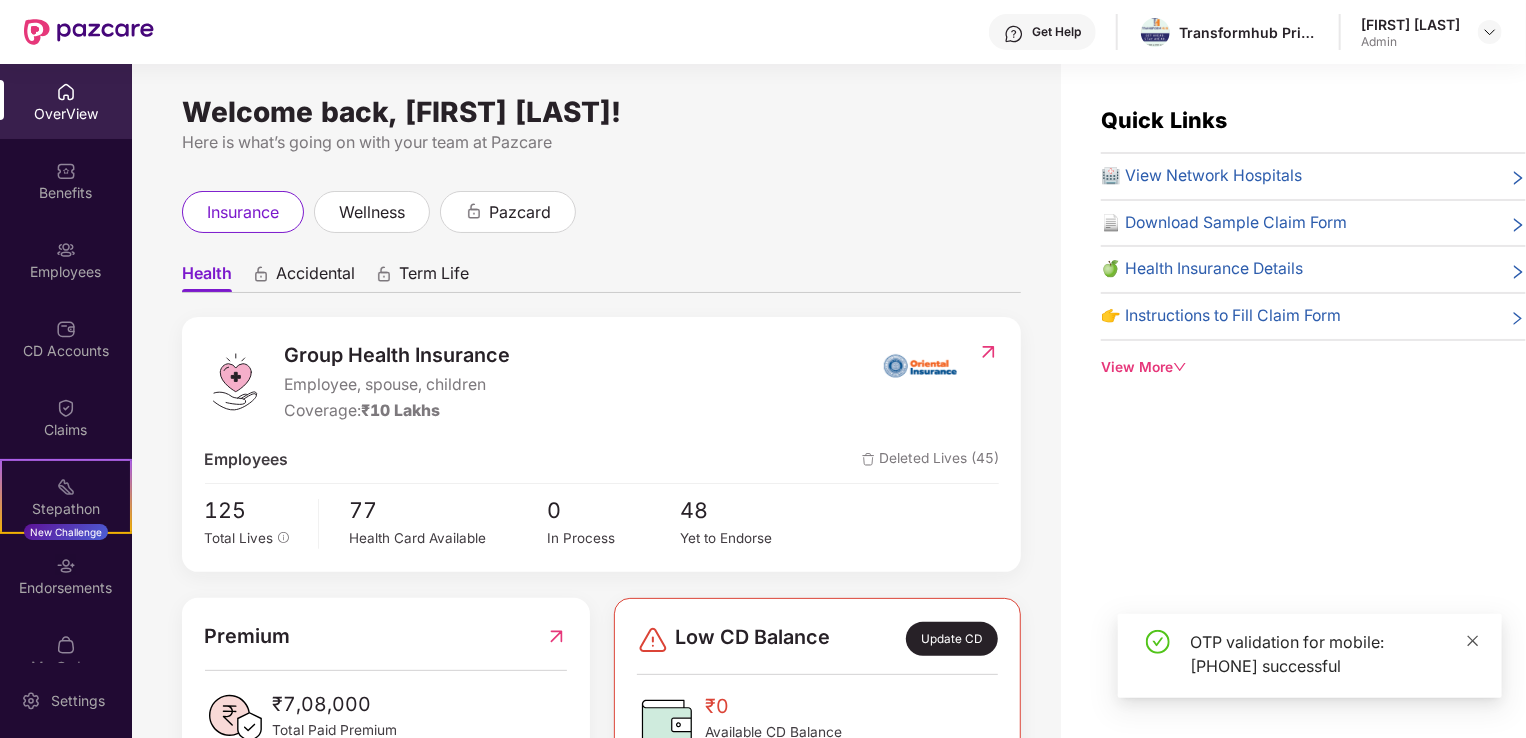 click 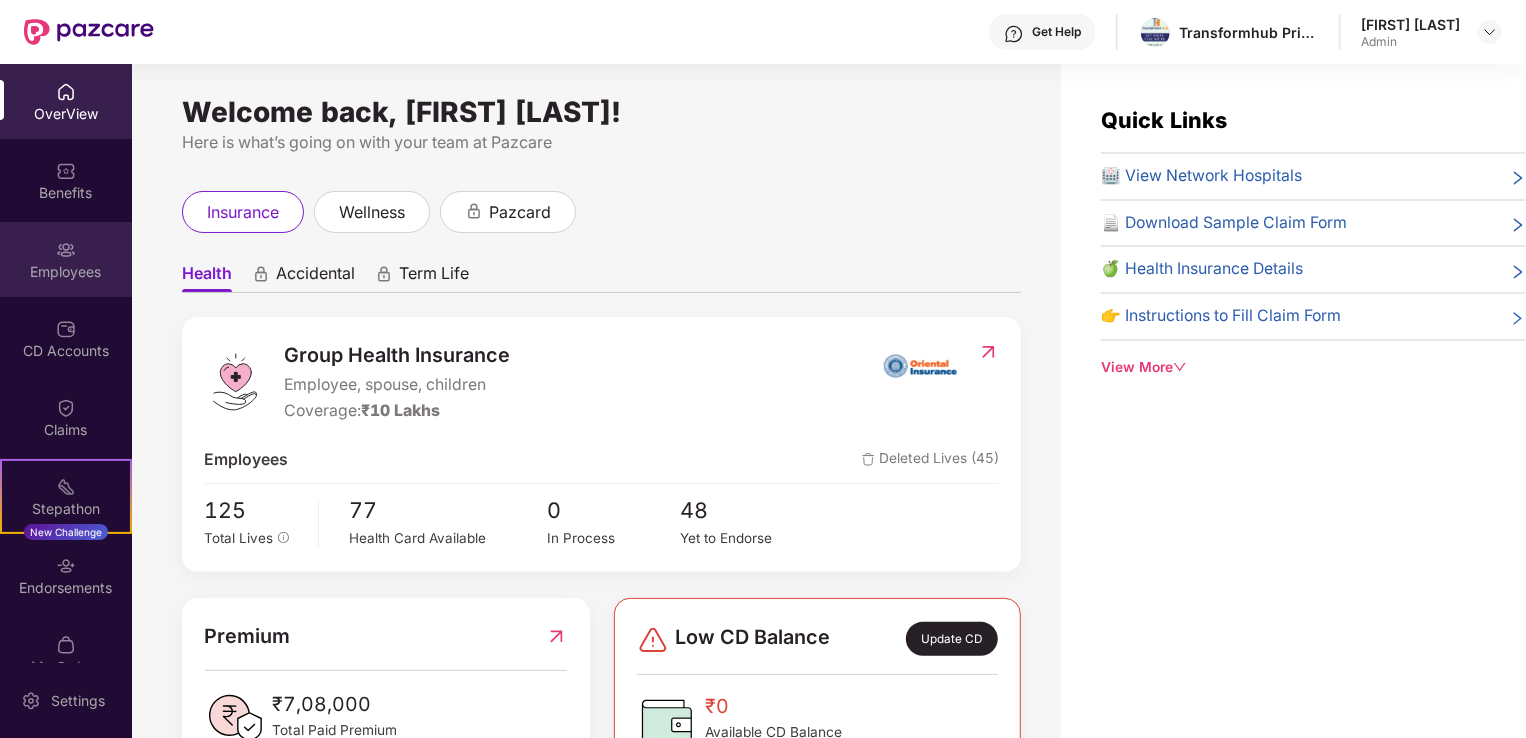 click on "Employees" at bounding box center [66, 272] 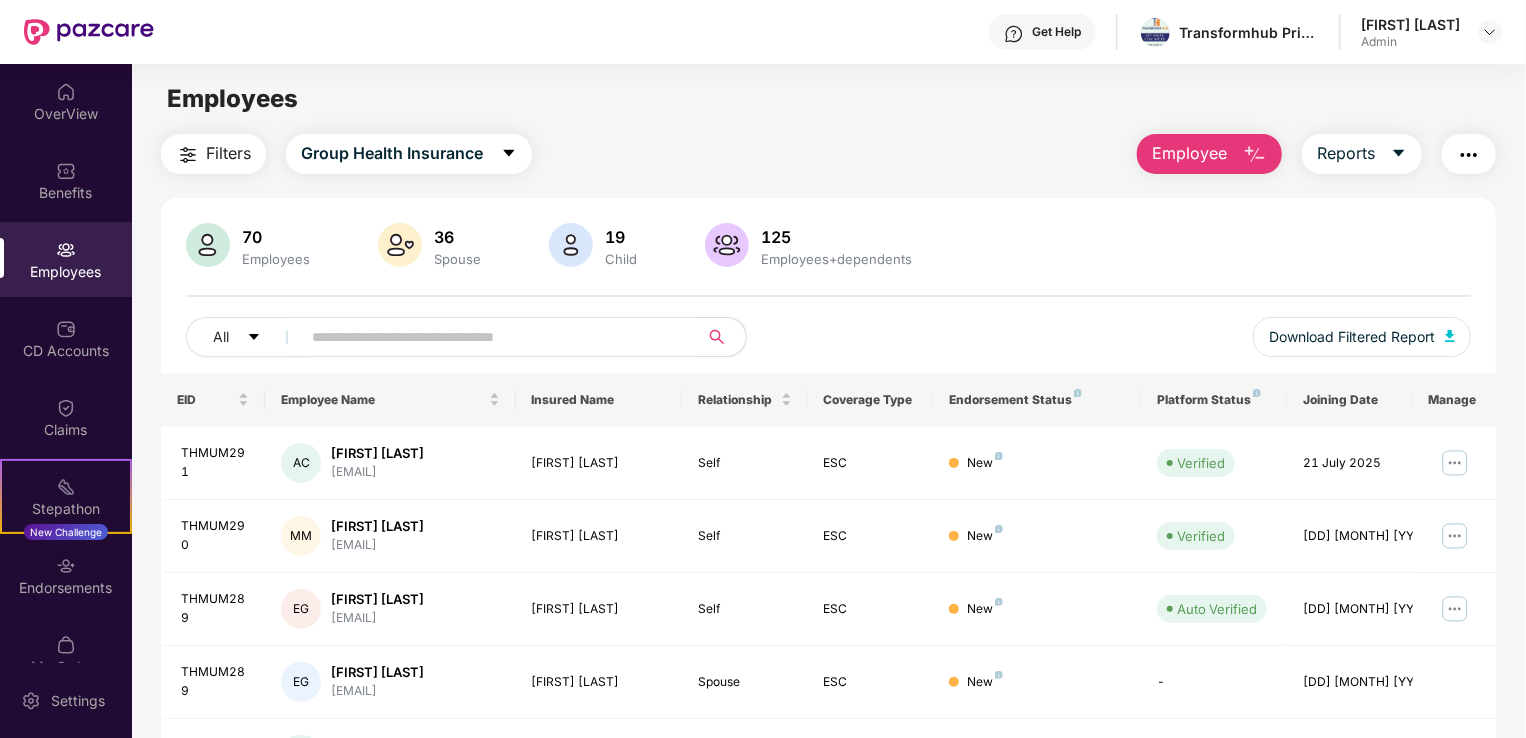 click on "Employee" at bounding box center [1209, 154] 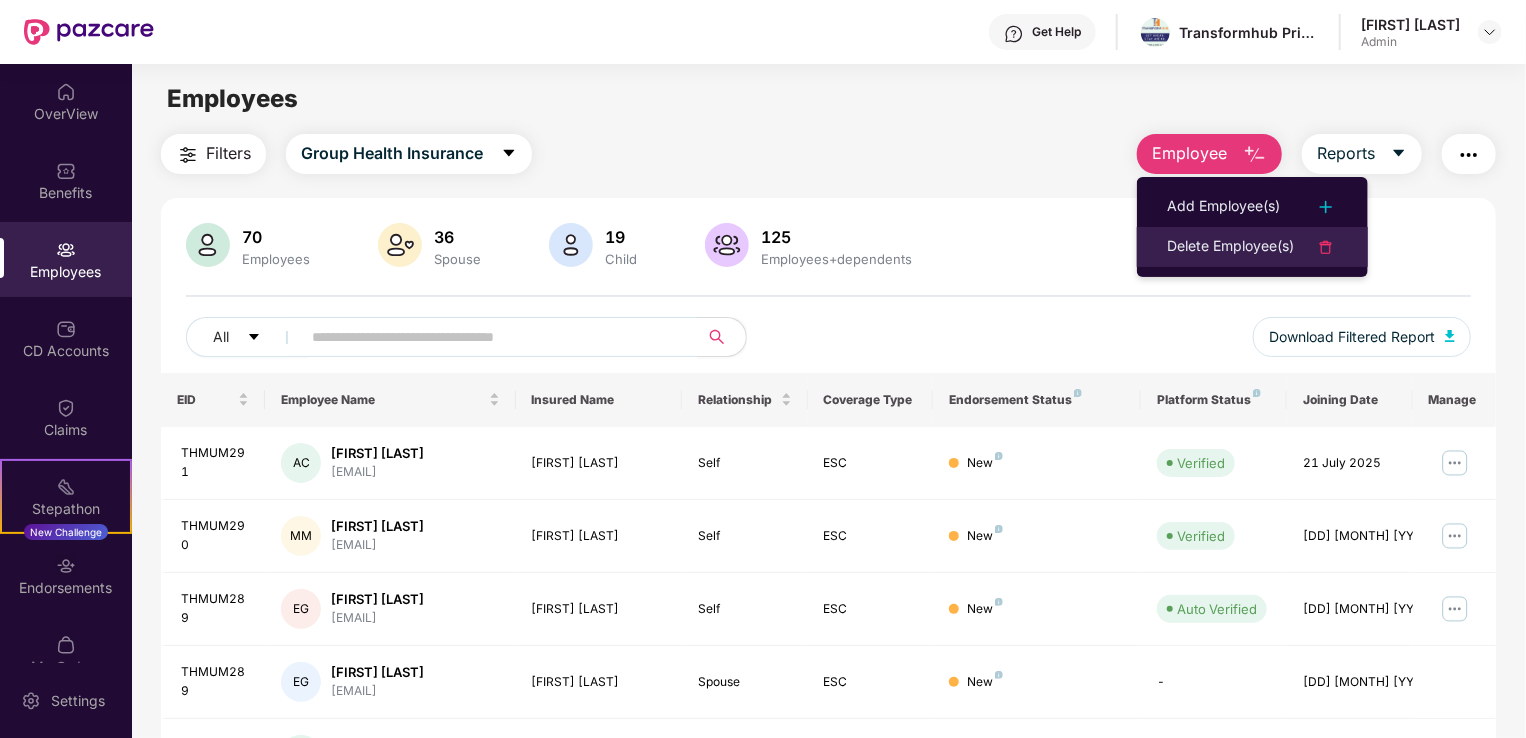 click on "Delete Employee(s)" at bounding box center [1230, 247] 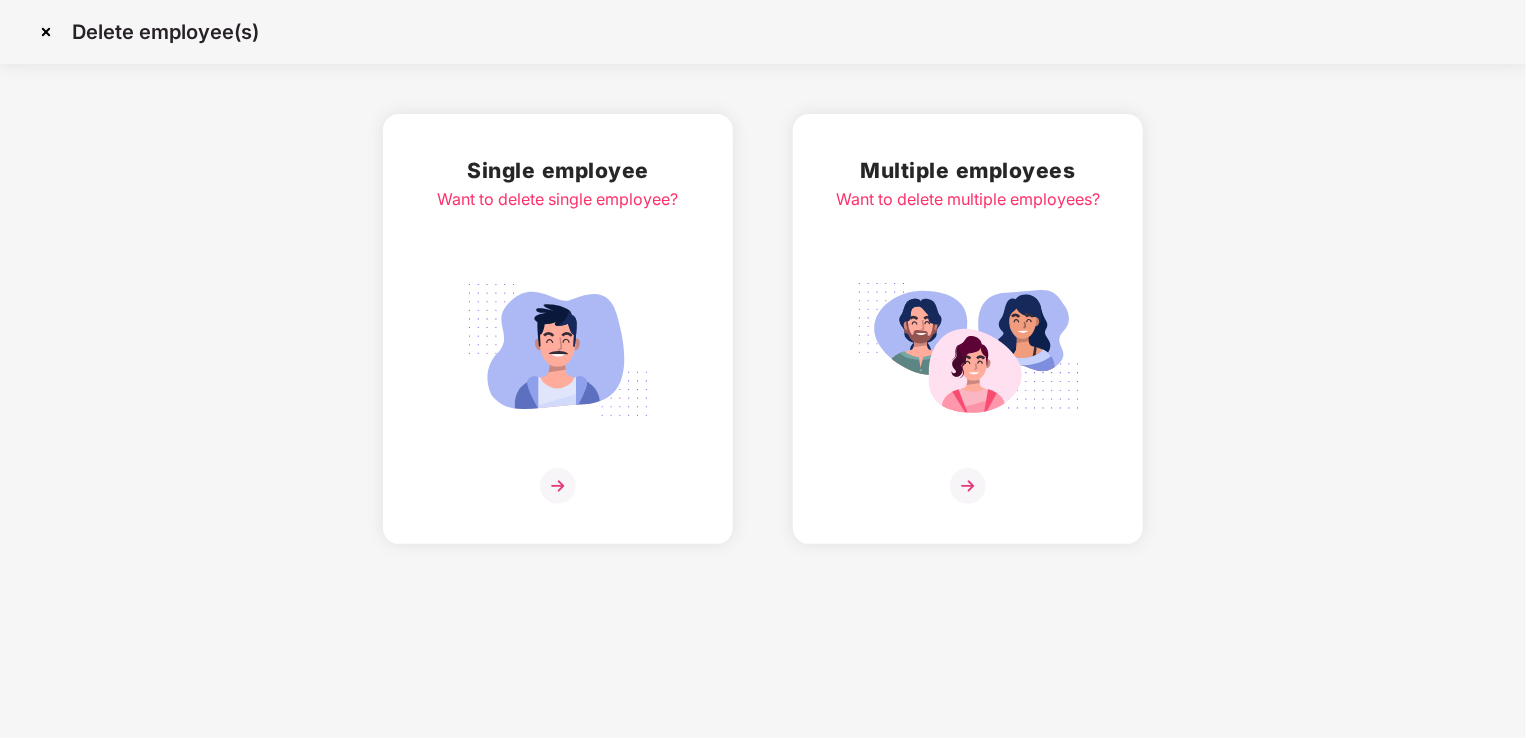 click at bounding box center (558, 350) 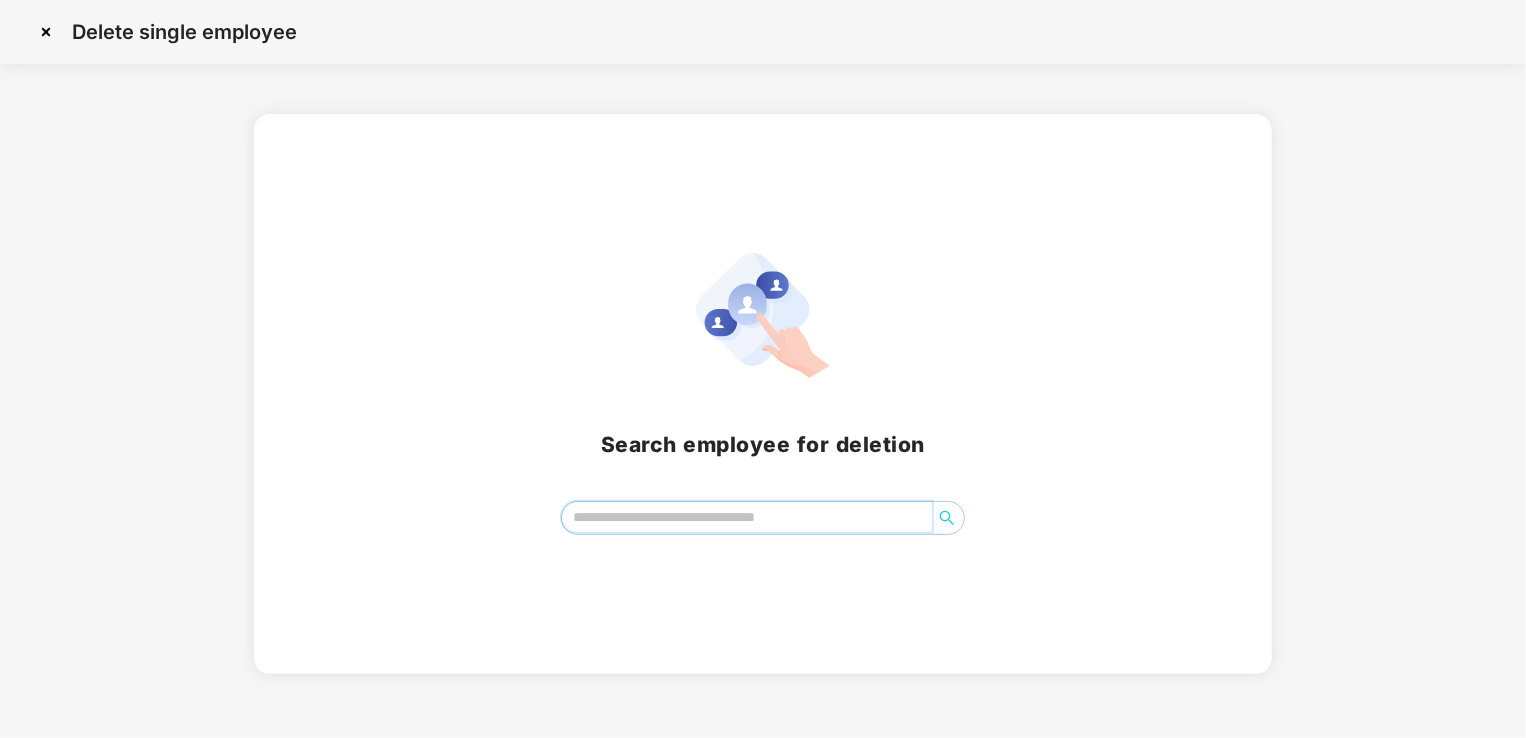 click at bounding box center (747, 517) 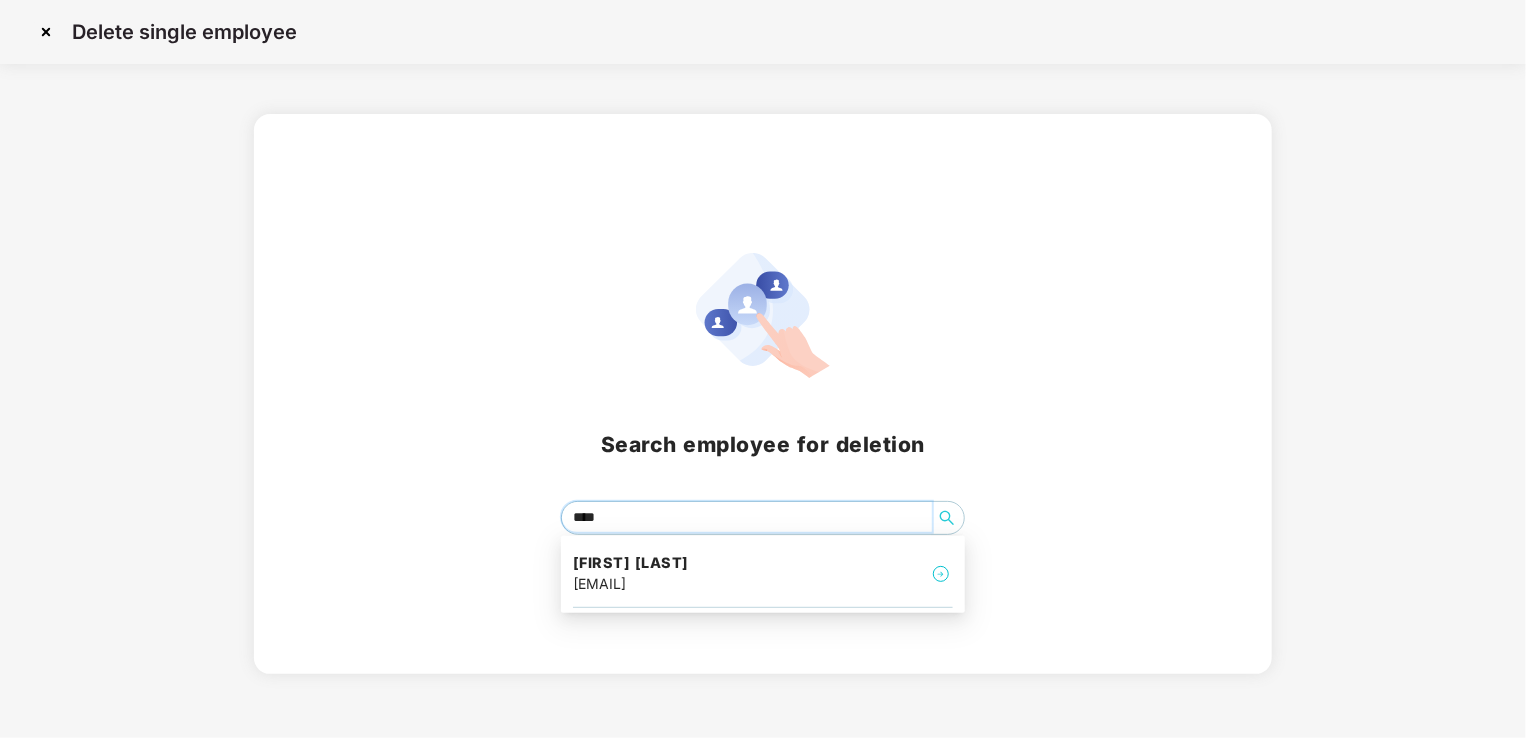 type on "*****" 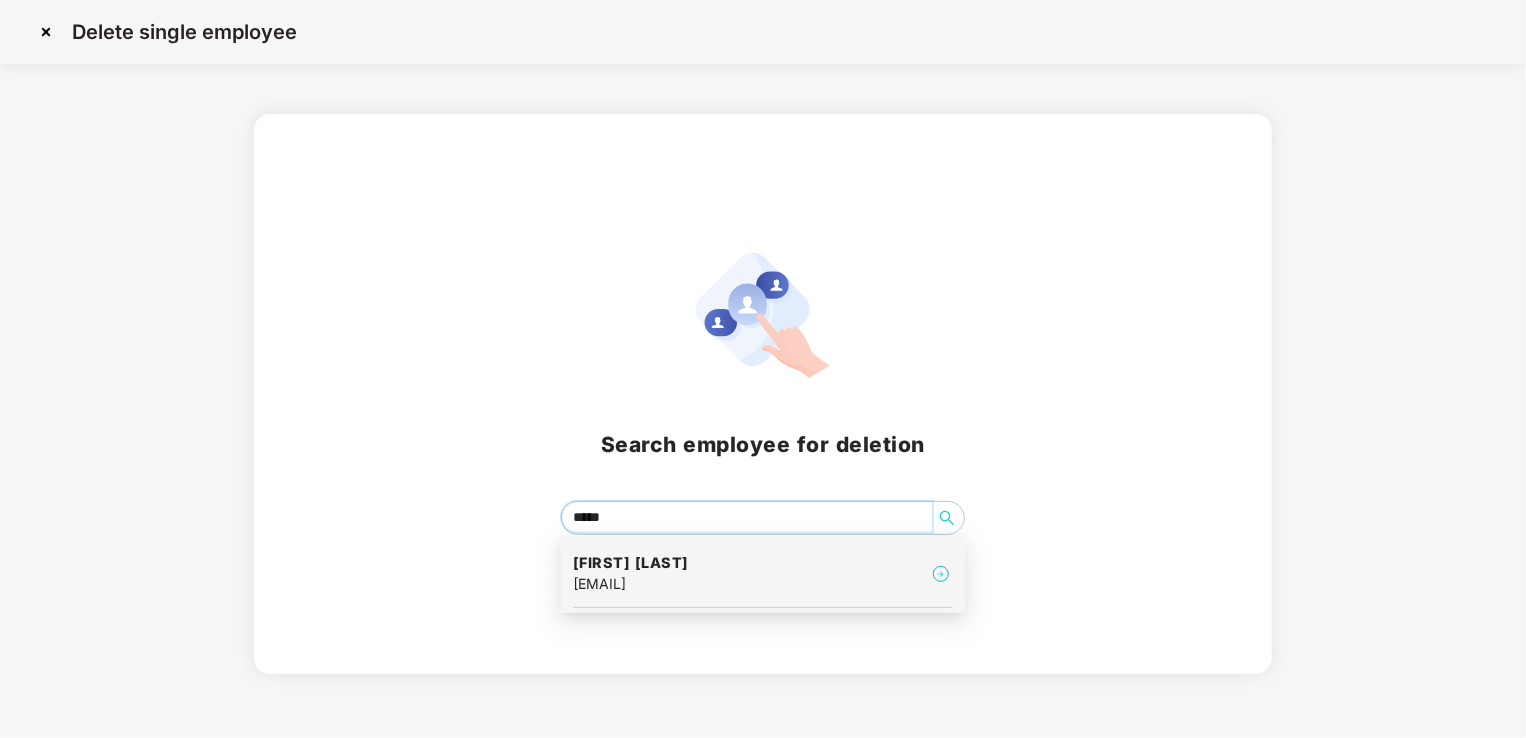 click on "[FIRST] [LAST]" at bounding box center (631, 563) 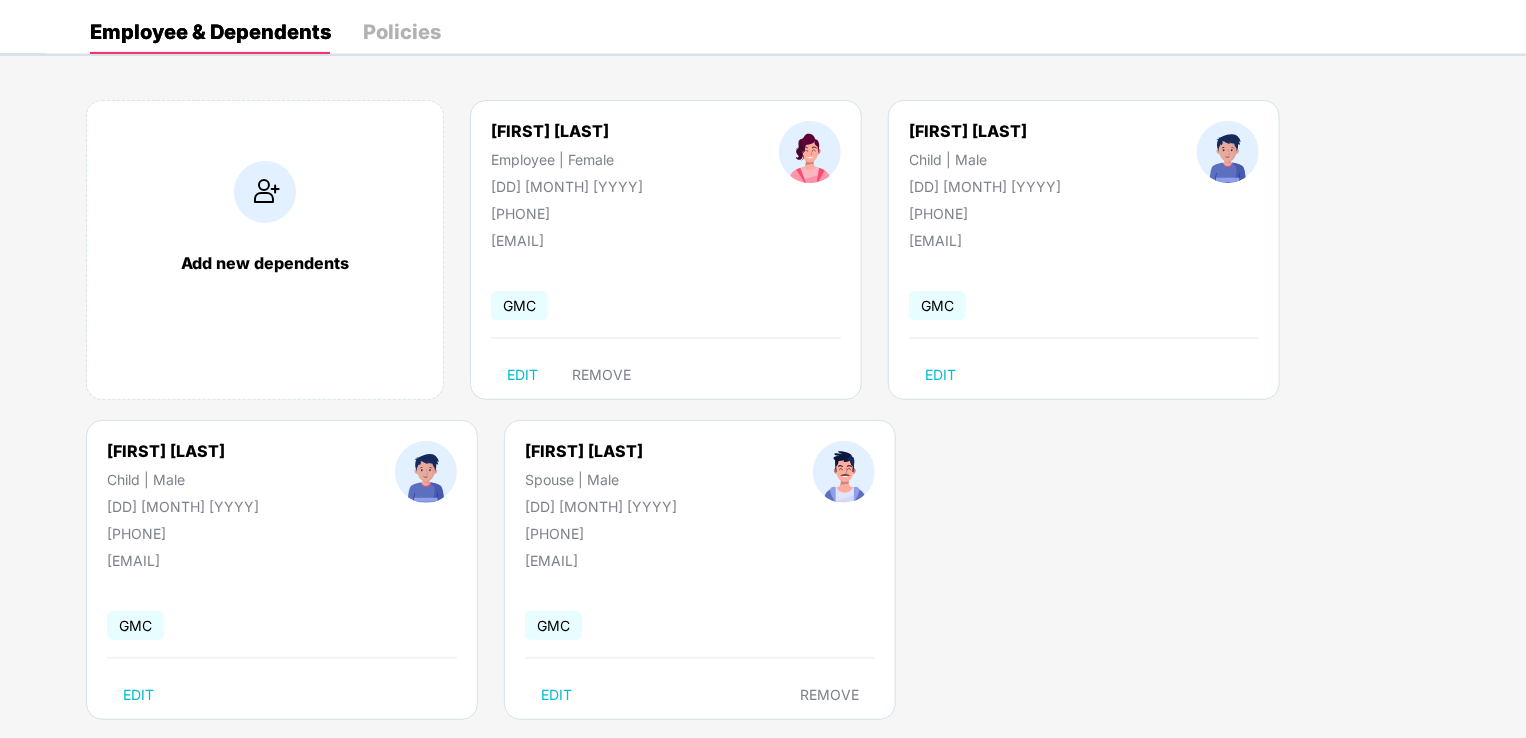 scroll, scrollTop: 87, scrollLeft: 0, axis: vertical 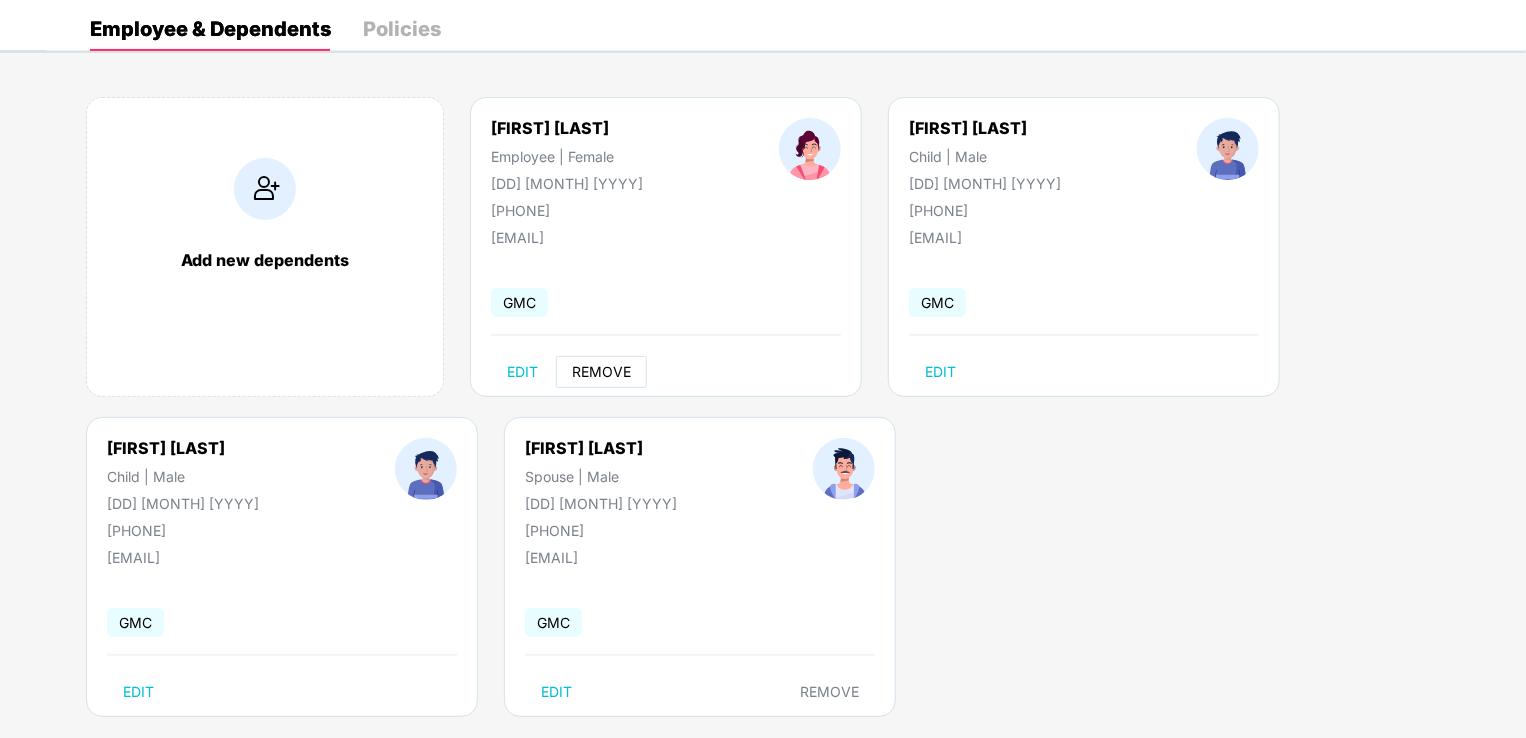 click on "REMOVE" at bounding box center [601, 372] 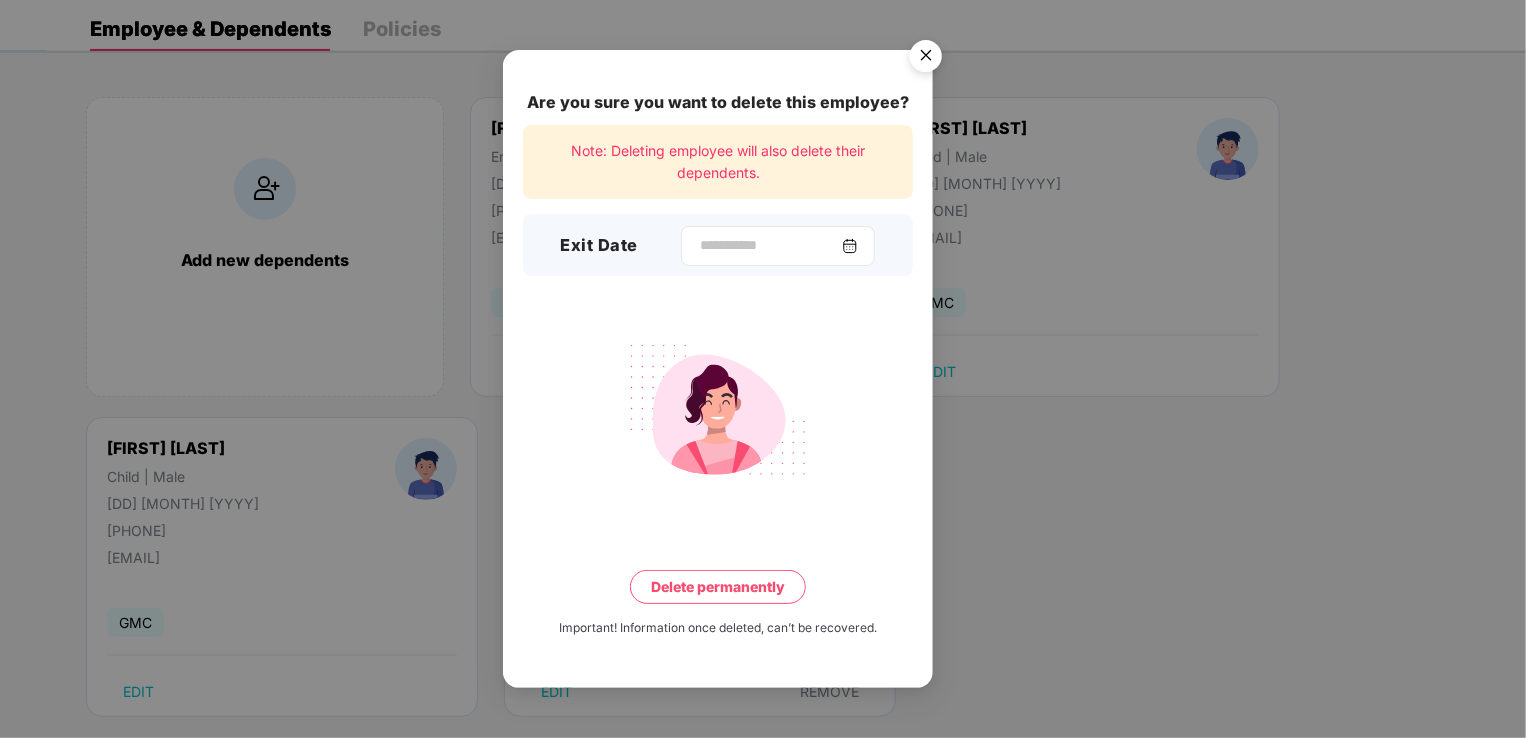 click at bounding box center [850, 246] 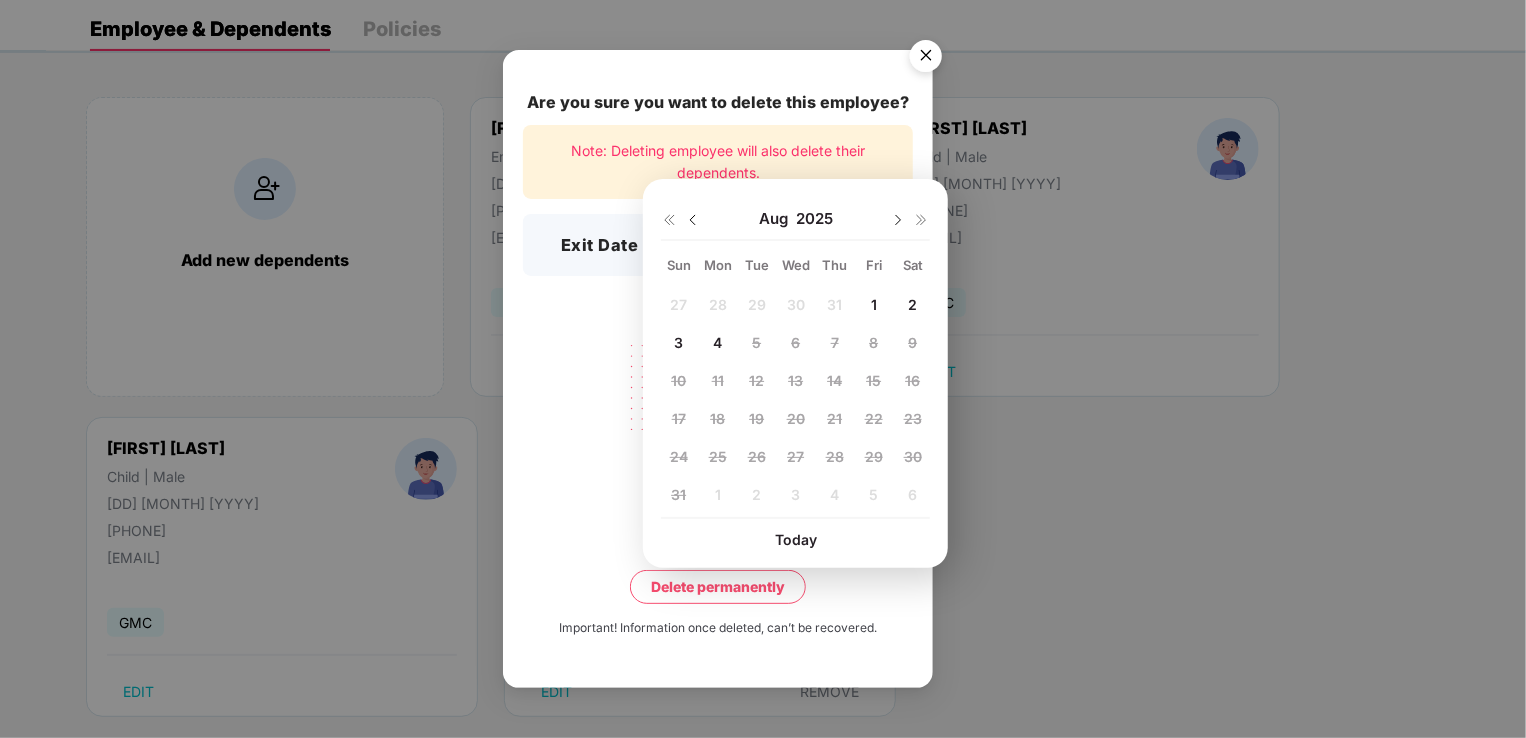 click on "27   28   29   30   31   1   2   3   4   5   6   7   8   9   10   11   12   13   14   15   16   17   18   19   20   21   22   23   24   25   26   27   28   29   30   31   1   2   3   4   5   6" at bounding box center (795, 403) 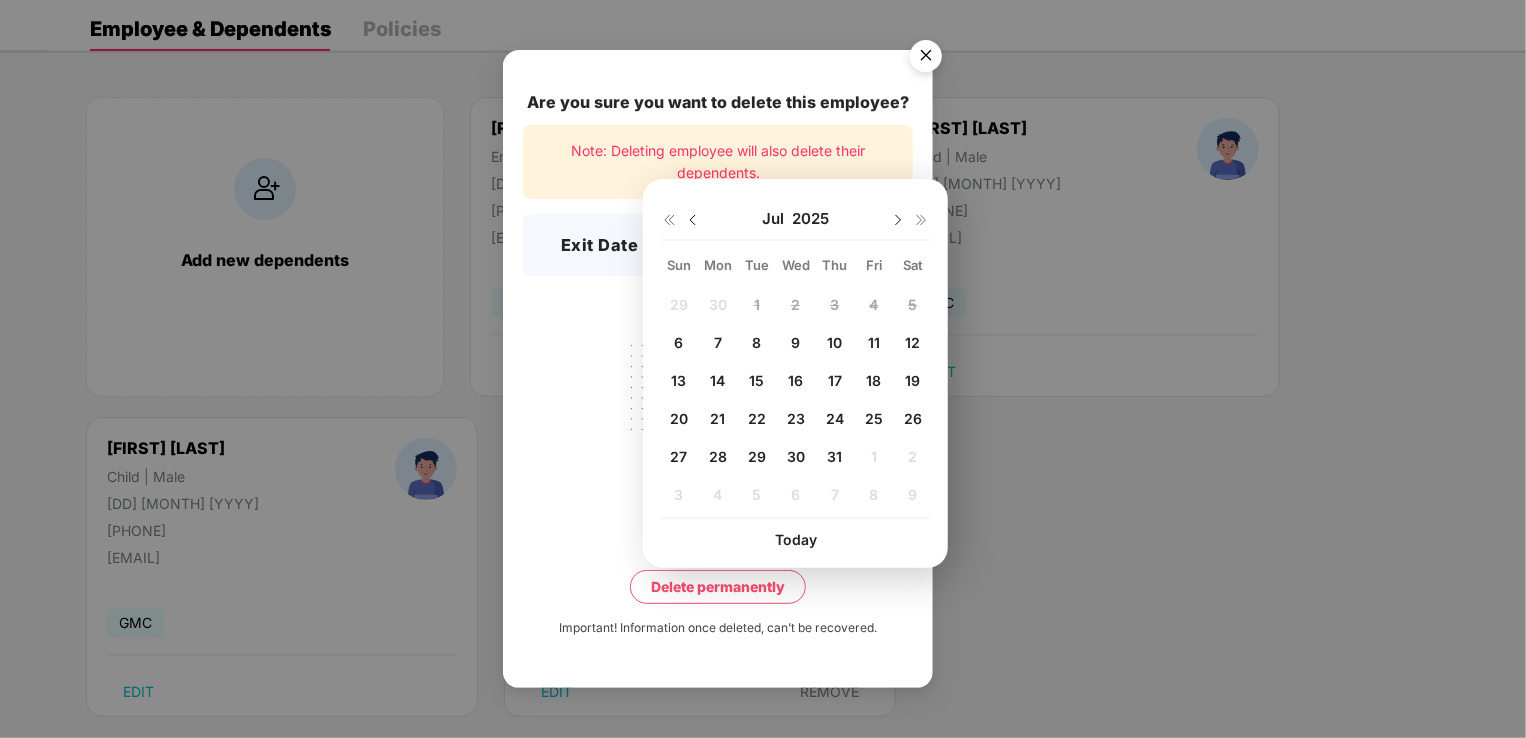 click on "31" at bounding box center (834, 456) 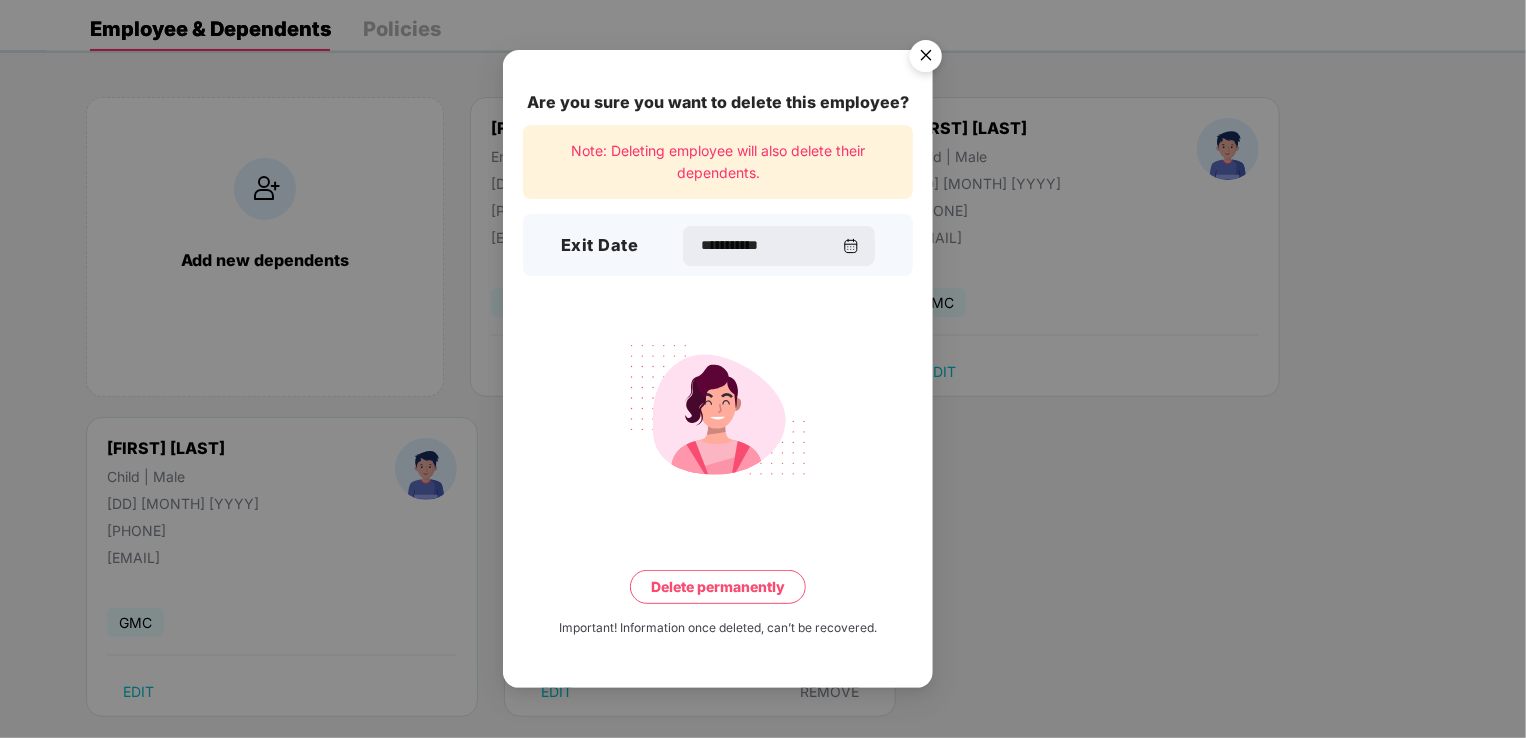 click on "Delete permanently" at bounding box center (718, 587) 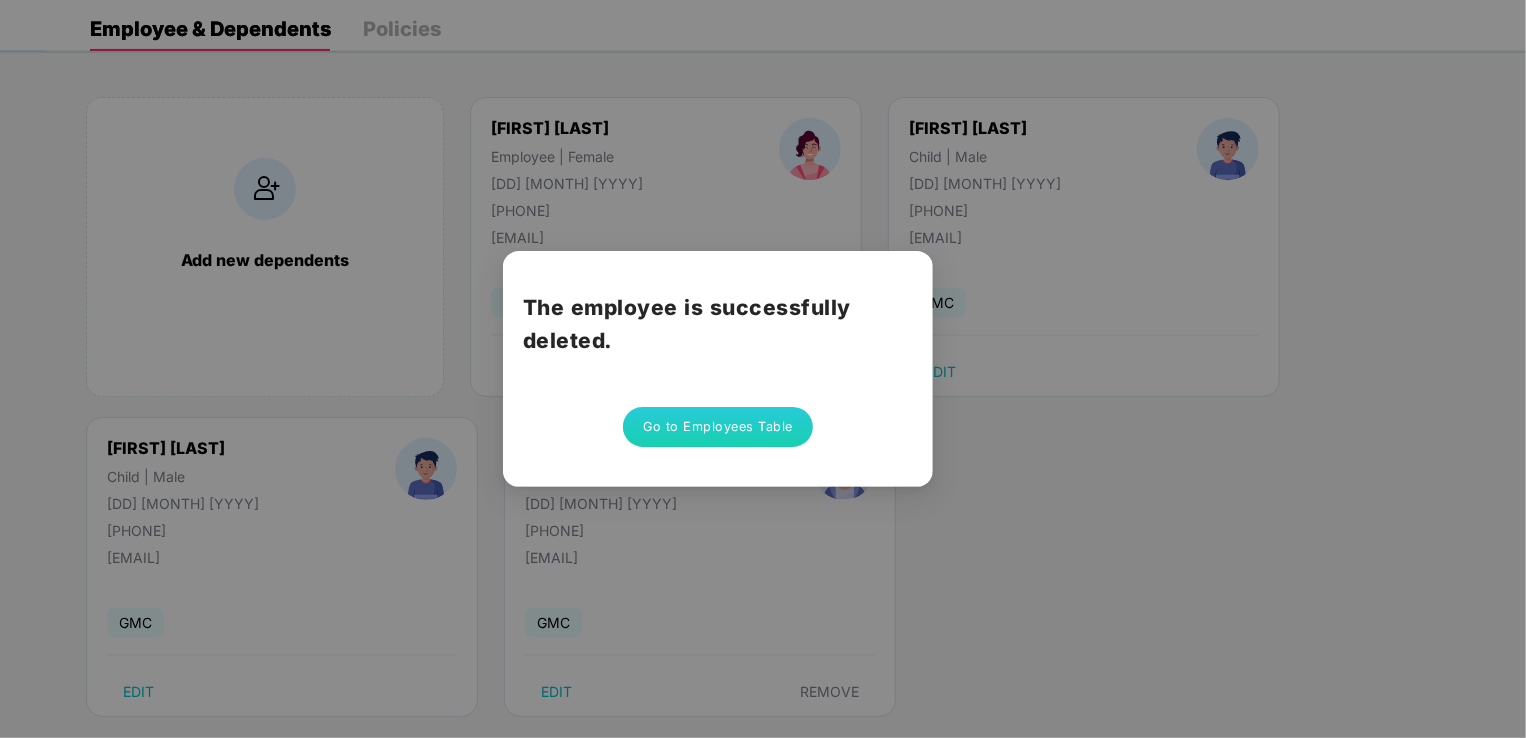 click on "Go to Employees Table" at bounding box center (718, 427) 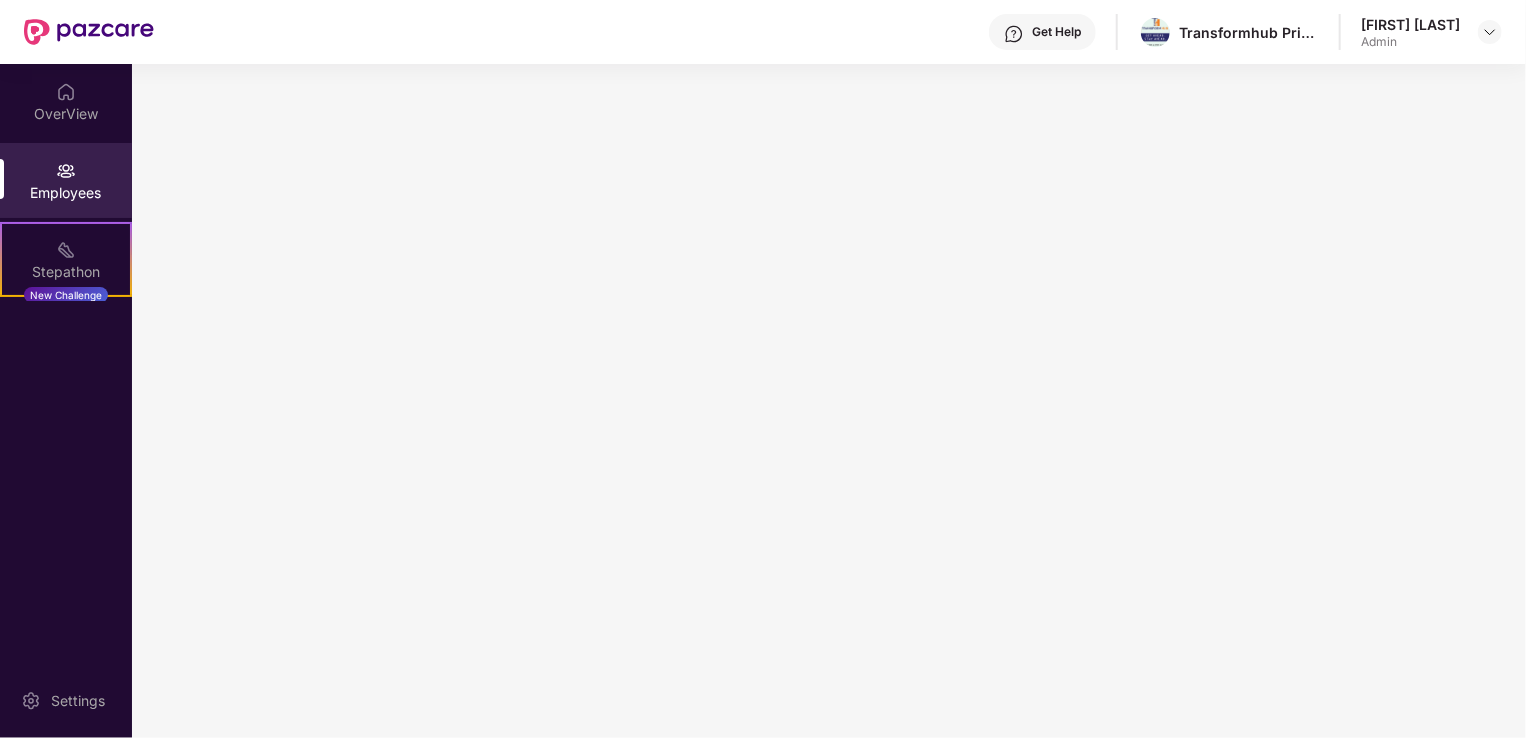 scroll, scrollTop: 0, scrollLeft: 0, axis: both 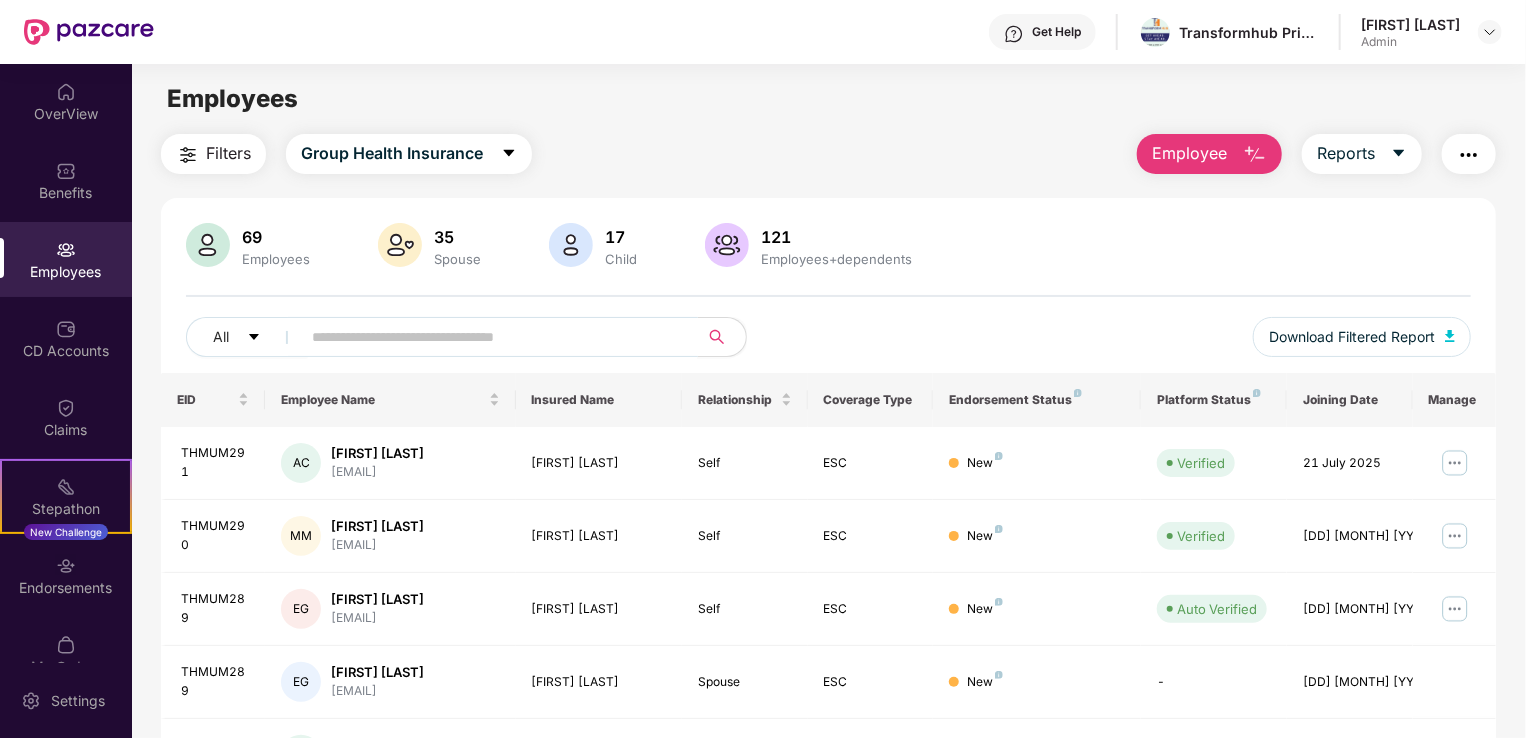click at bounding box center (491, 337) 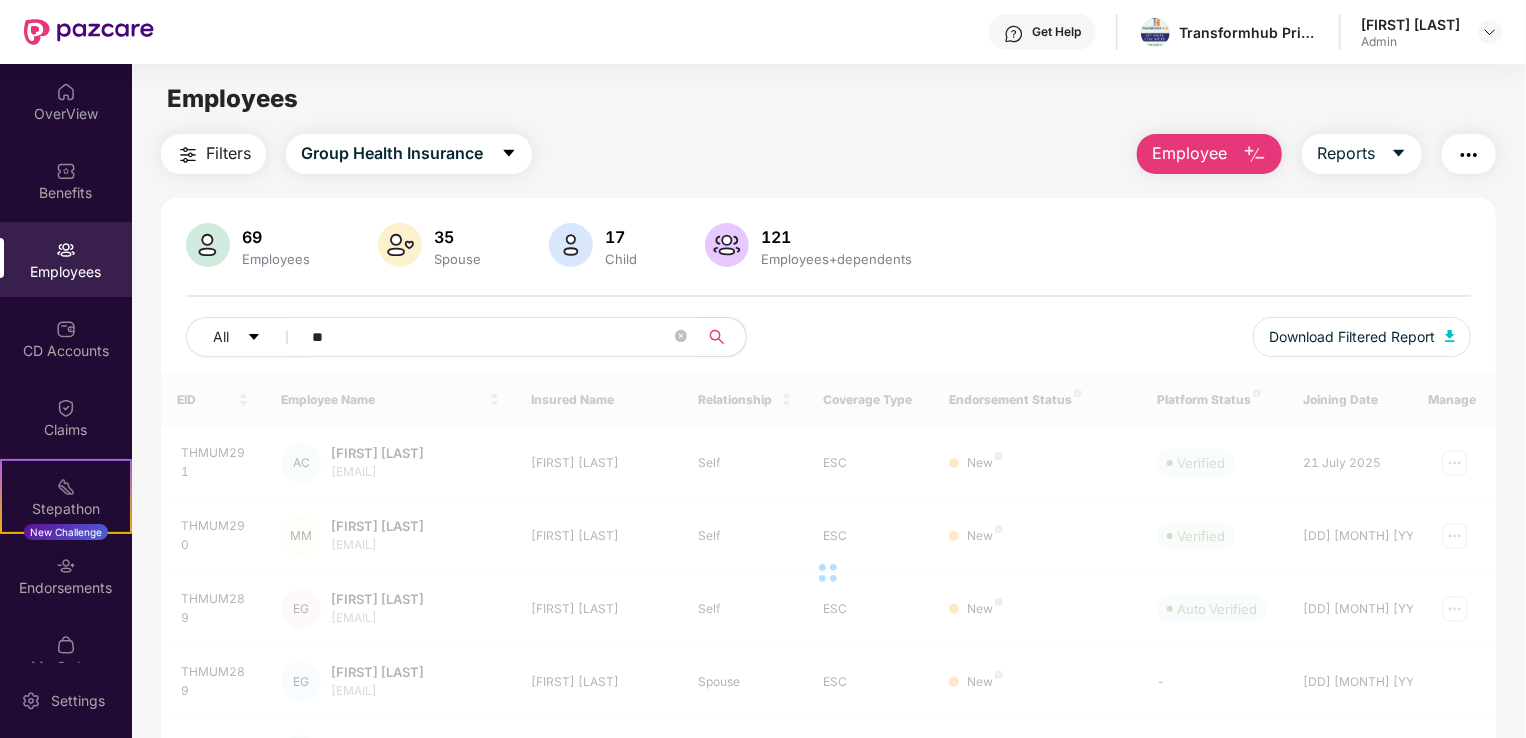type on "*" 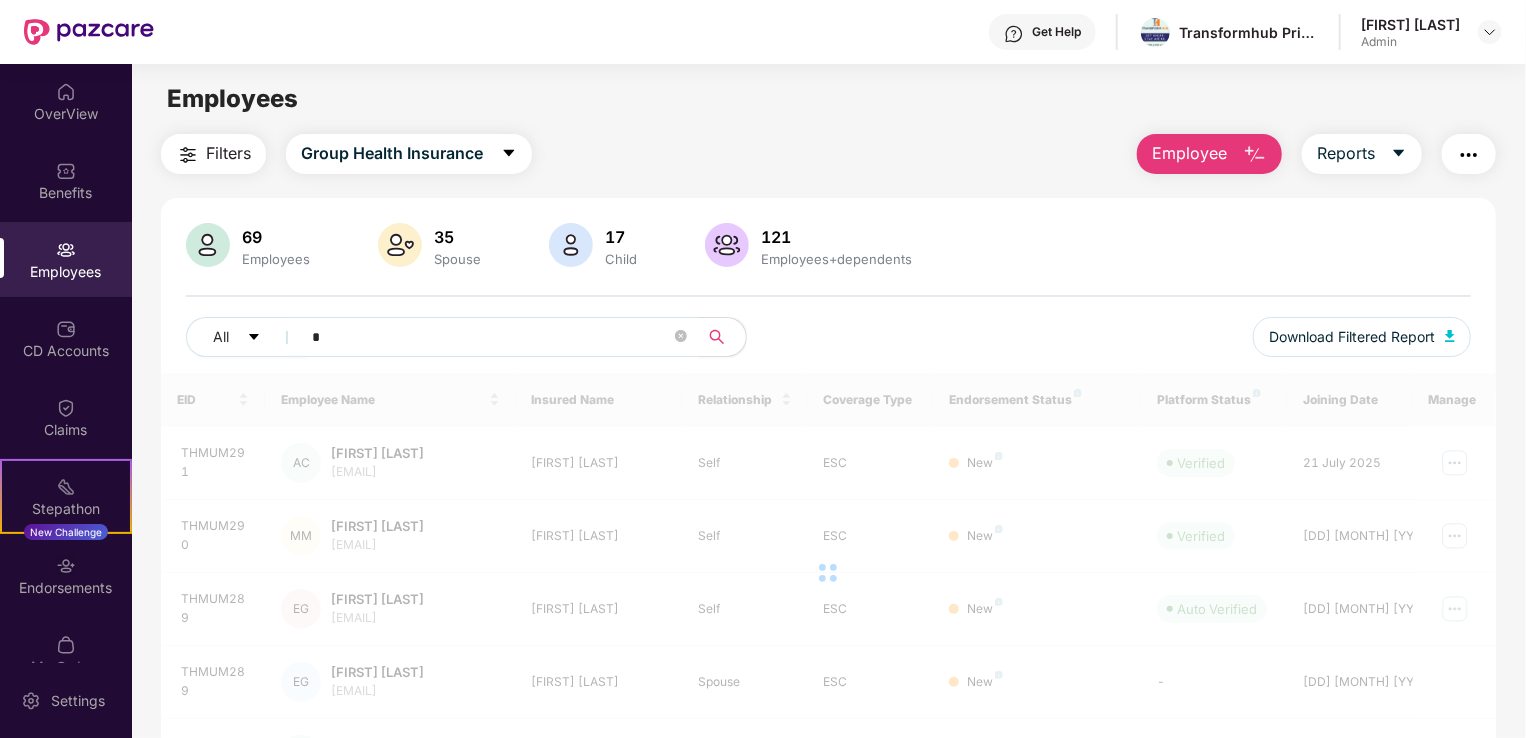 type 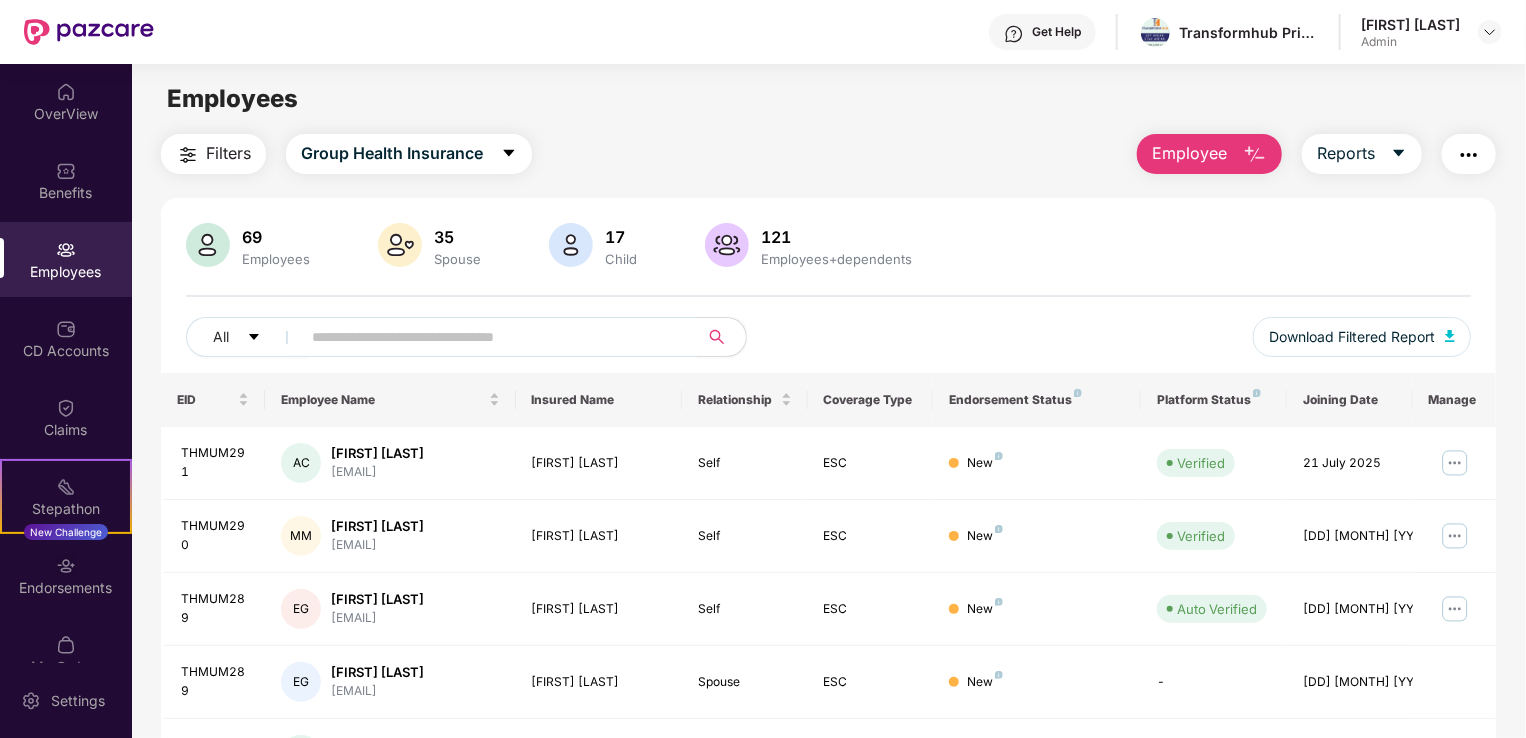 click on "Employee" at bounding box center [1209, 154] 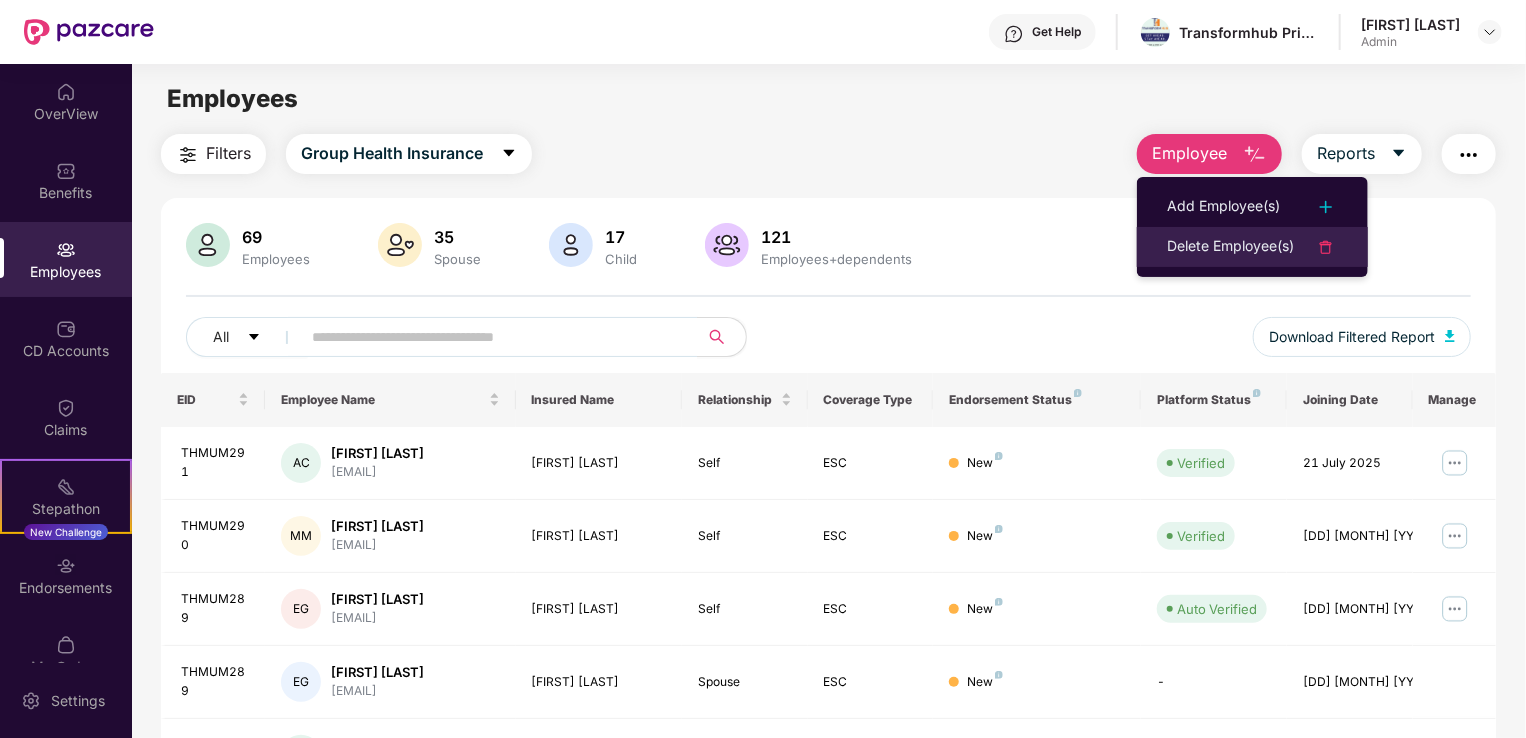 click on "Delete Employee(s)" at bounding box center [1230, 247] 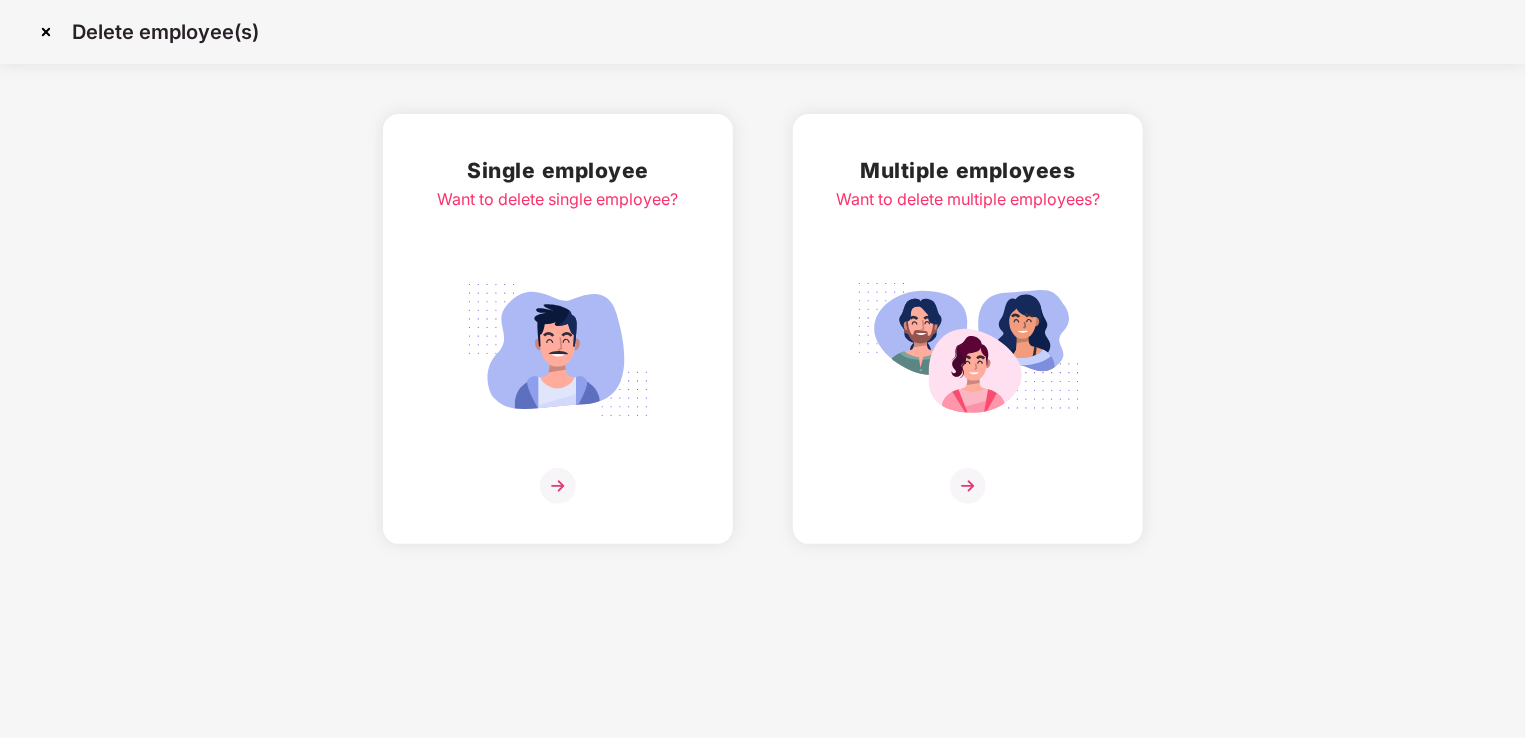 click at bounding box center [558, 350] 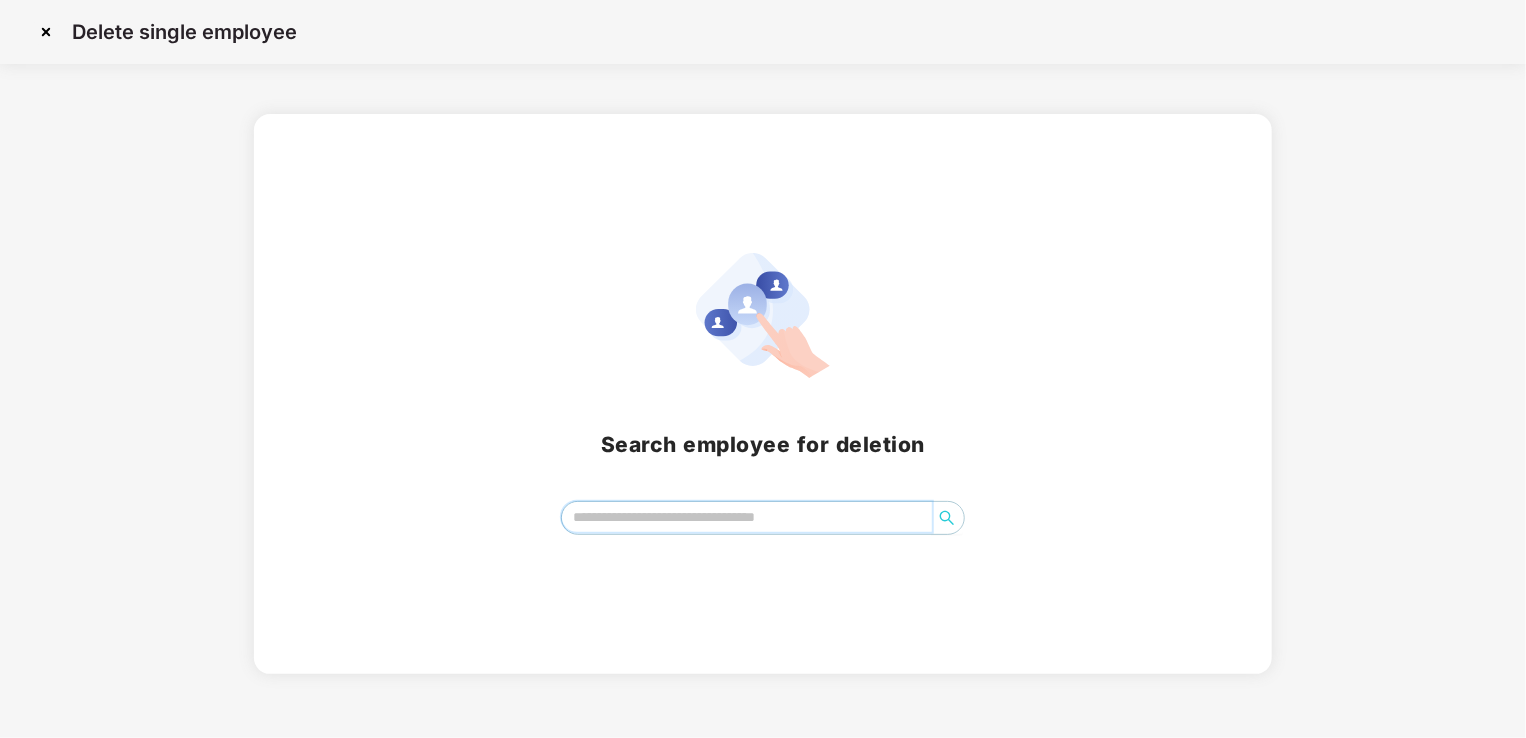 click at bounding box center [747, 517] 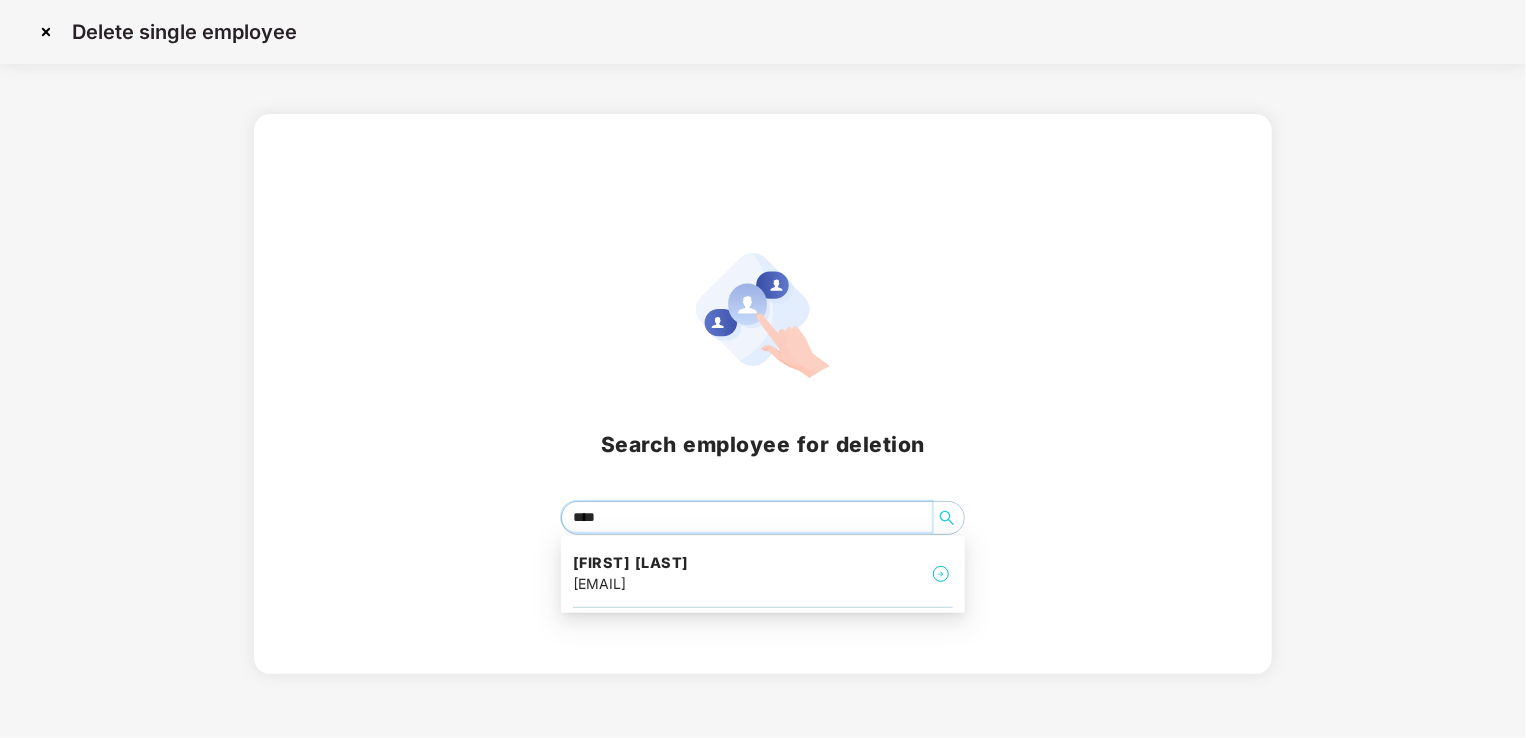 type on "*****" 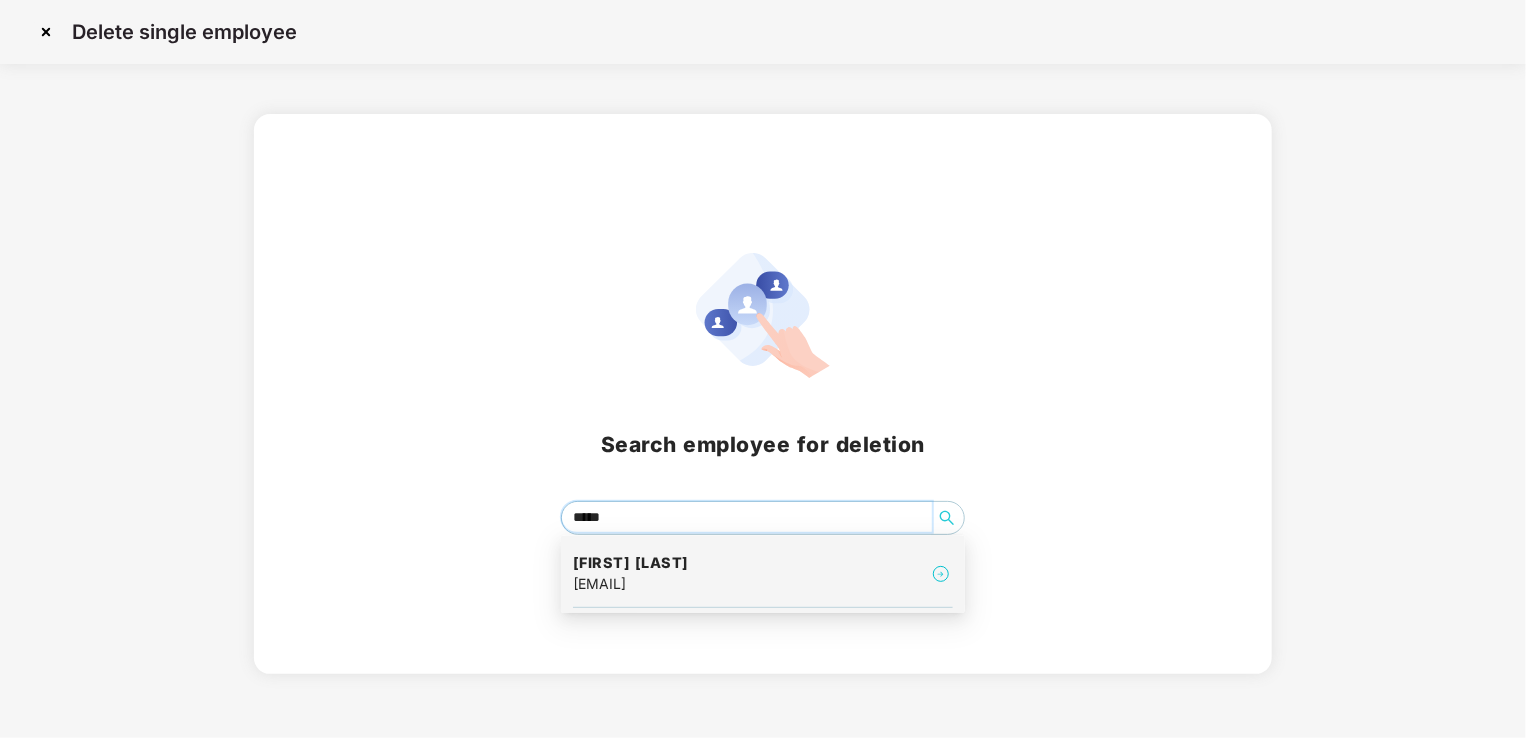 click on "[FIRST] [LAST] [EMAIL]" at bounding box center (763, 574) 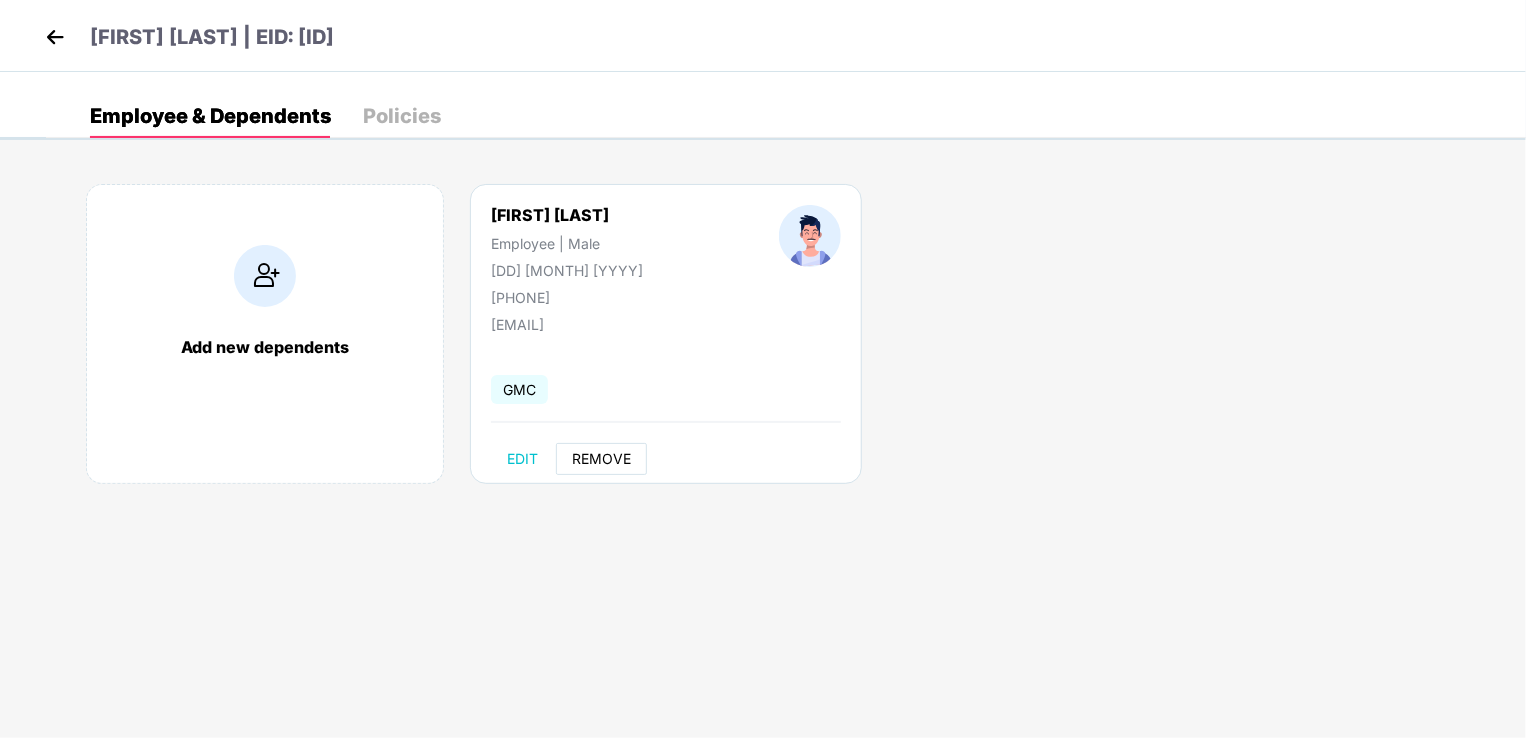 click on "REMOVE" at bounding box center [601, 459] 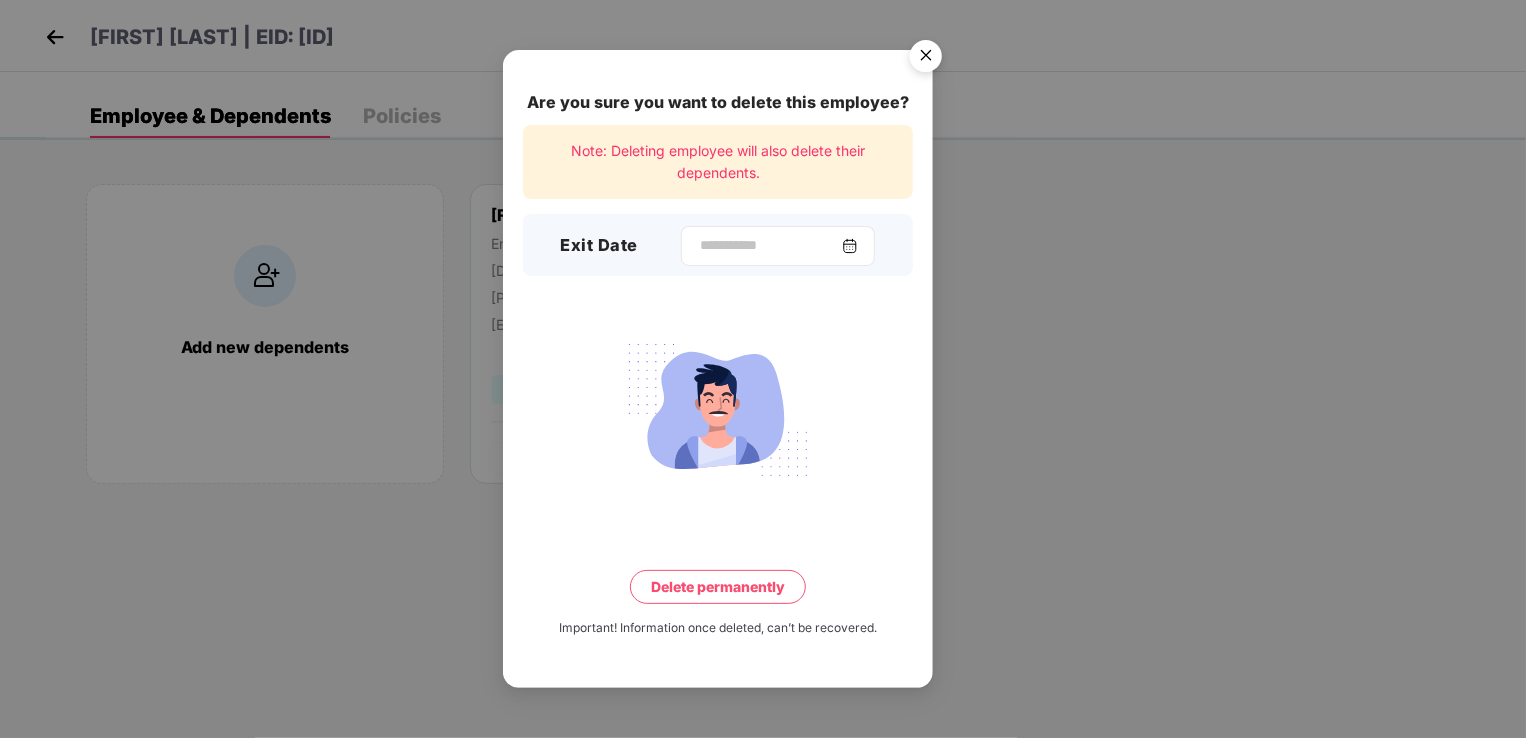 click at bounding box center (850, 246) 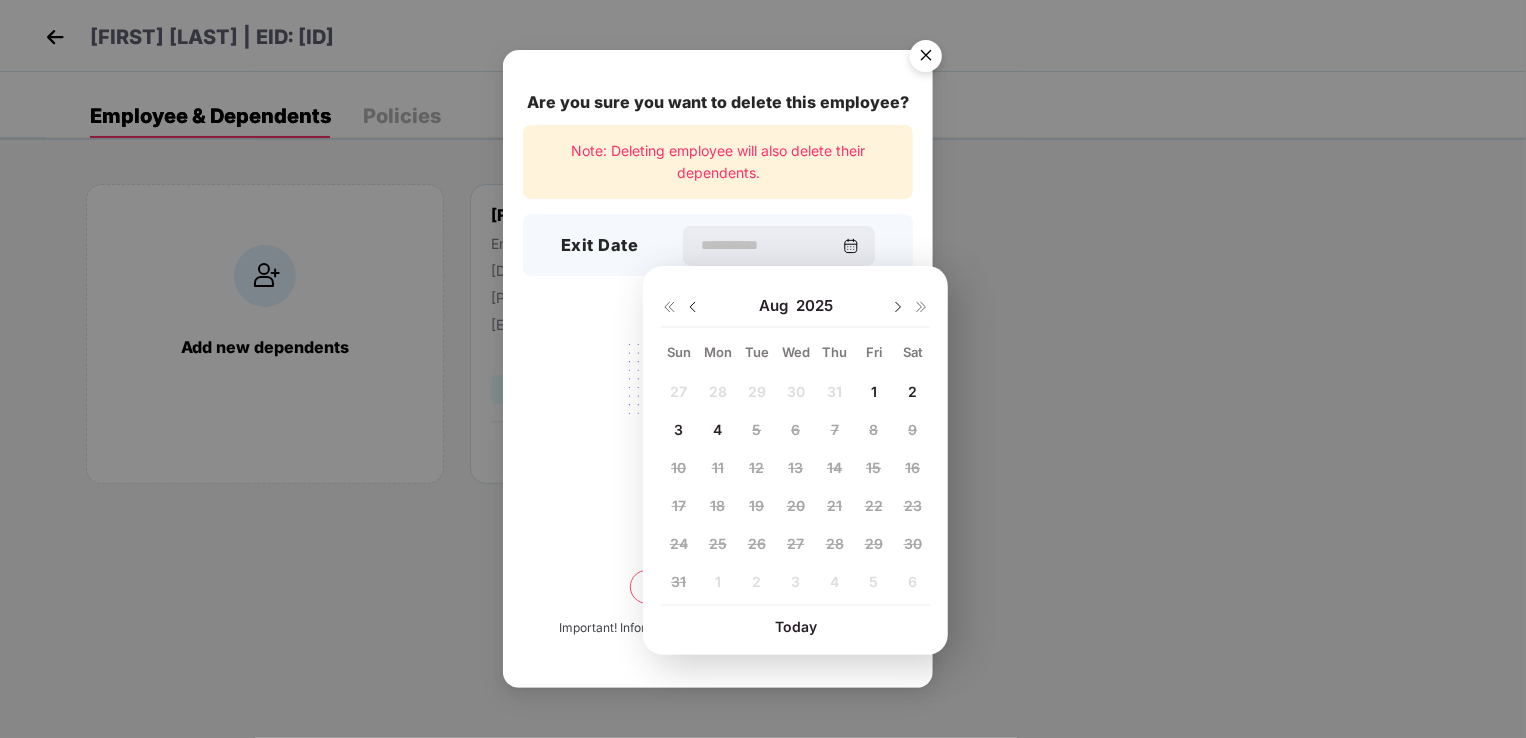 click on "1" at bounding box center [874, 391] 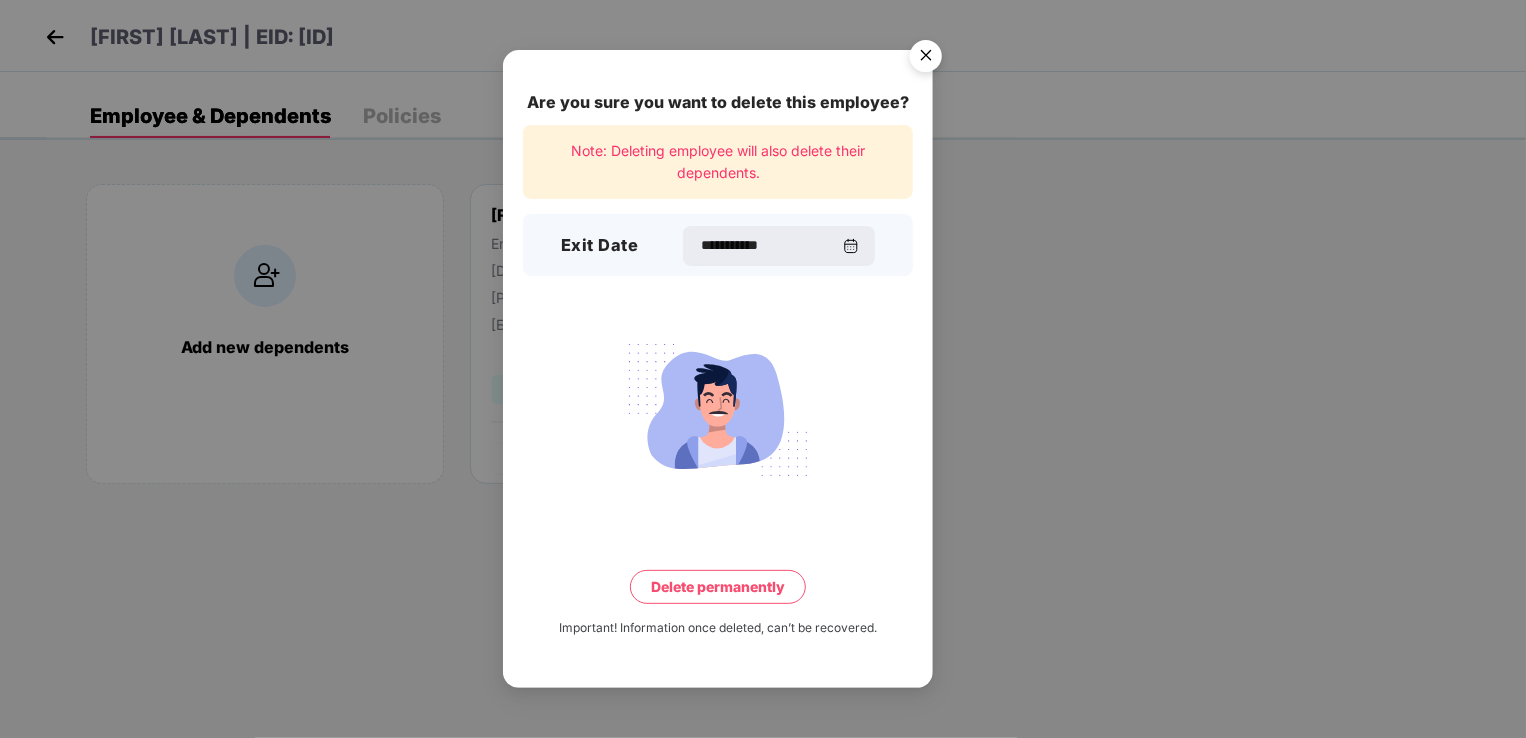type on "**********" 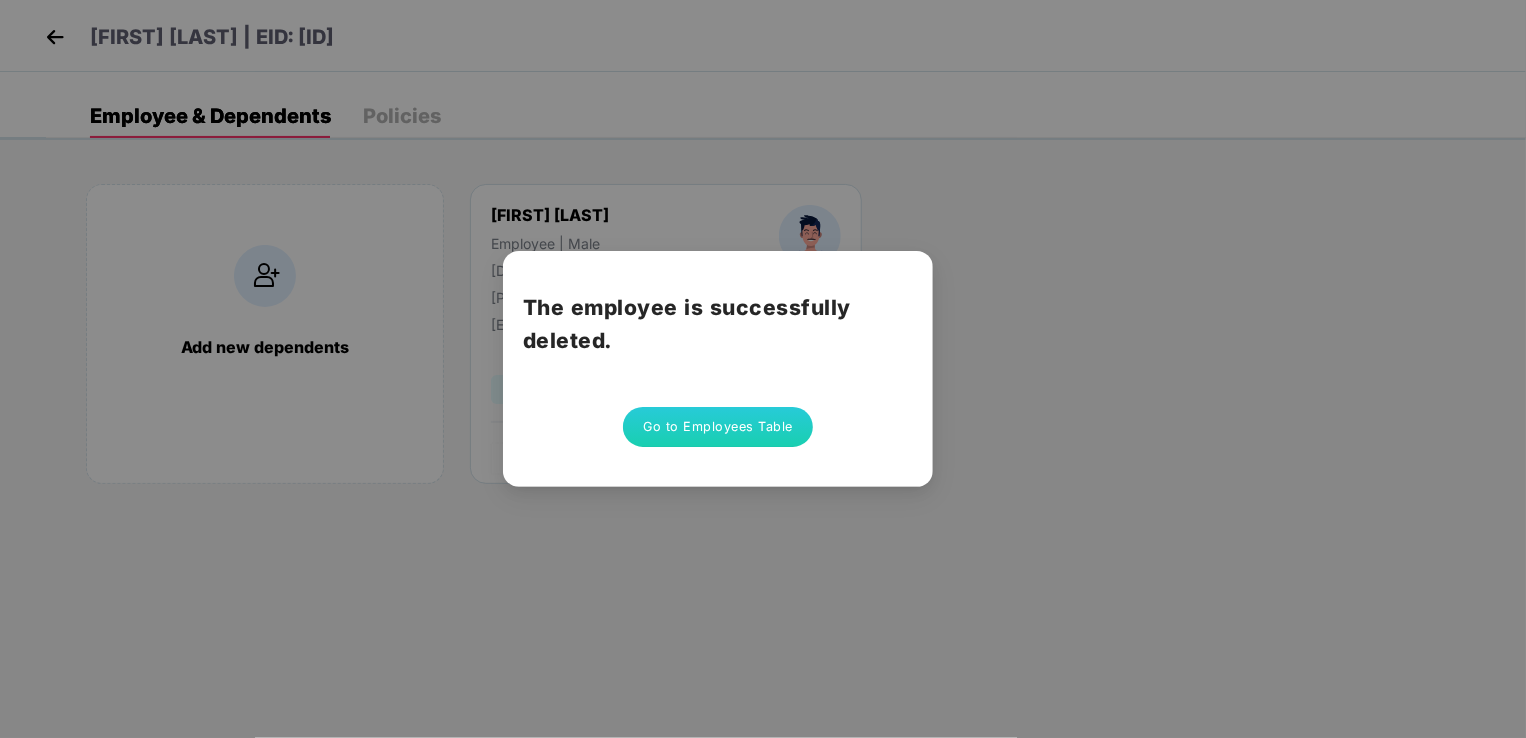 click on "Go to Employees Table" at bounding box center (718, 427) 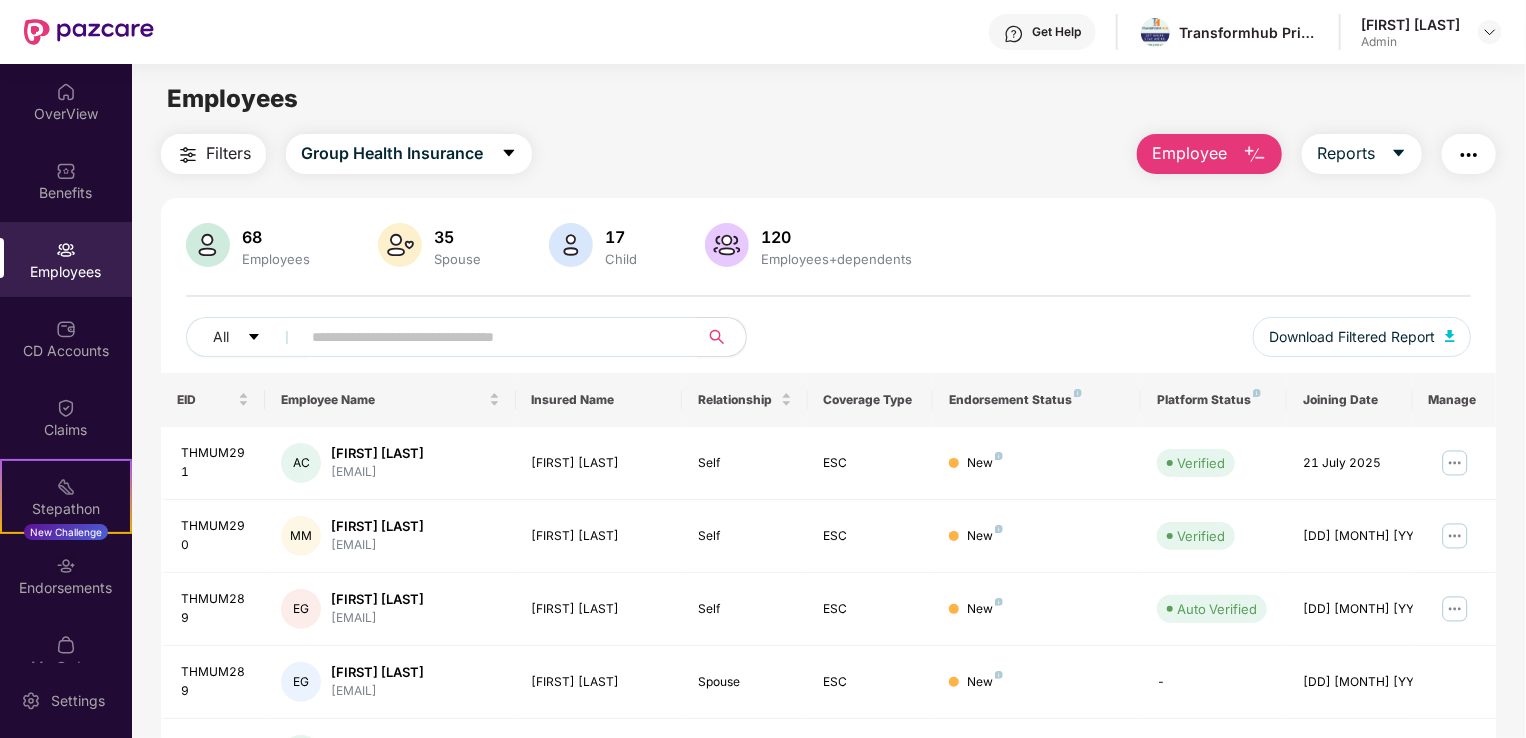 click on "Employee" at bounding box center (1189, 153) 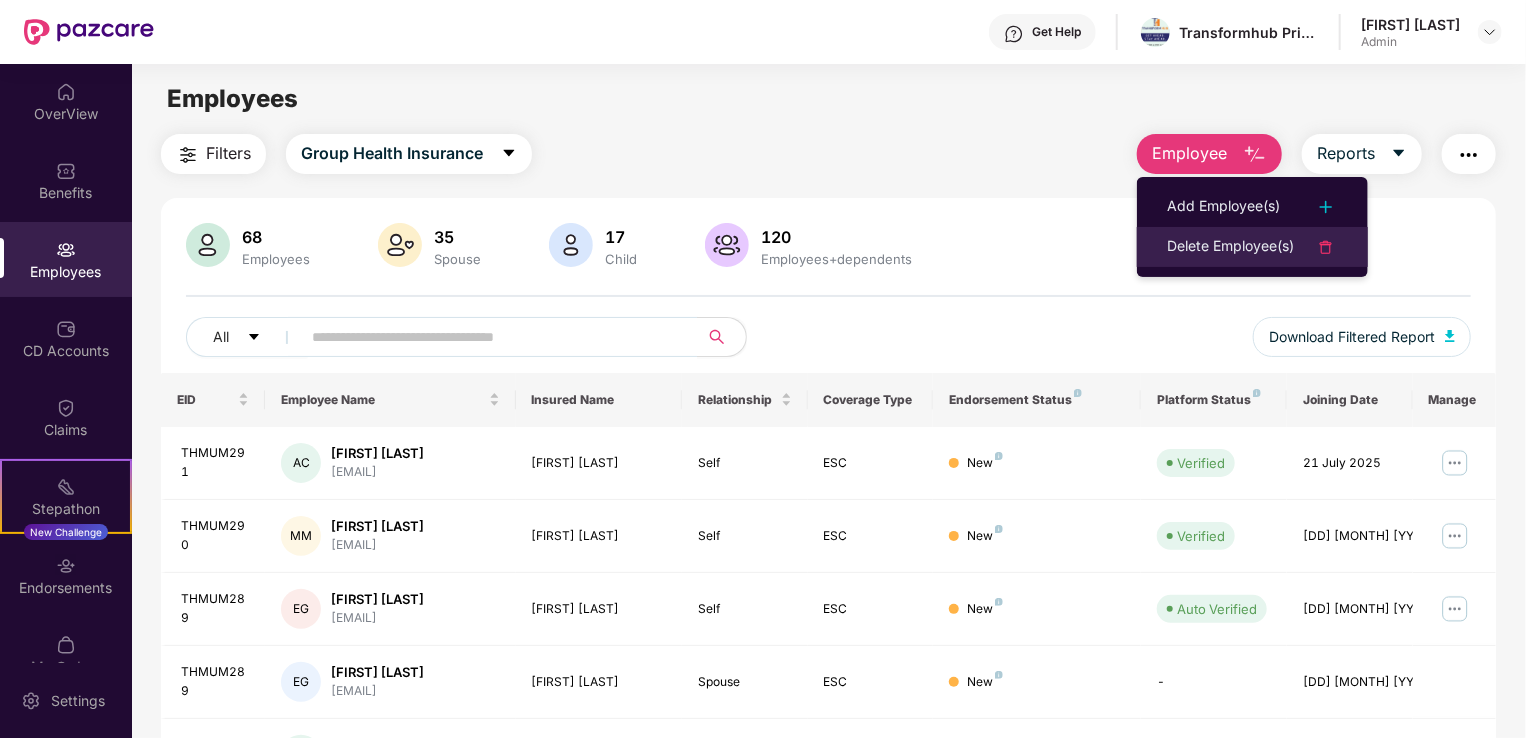 click on "Delete Employee(s)" at bounding box center (1230, 247) 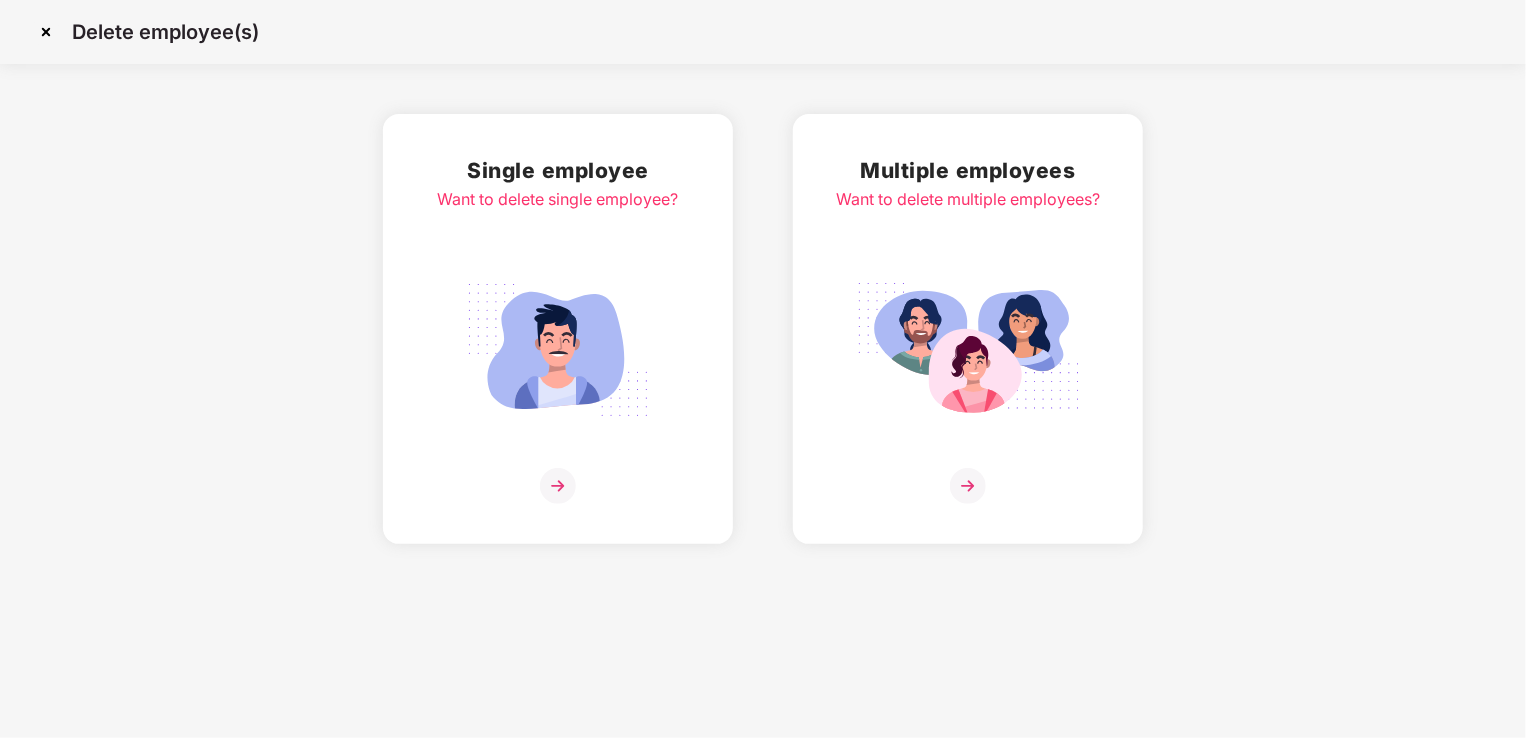 click at bounding box center (558, 350) 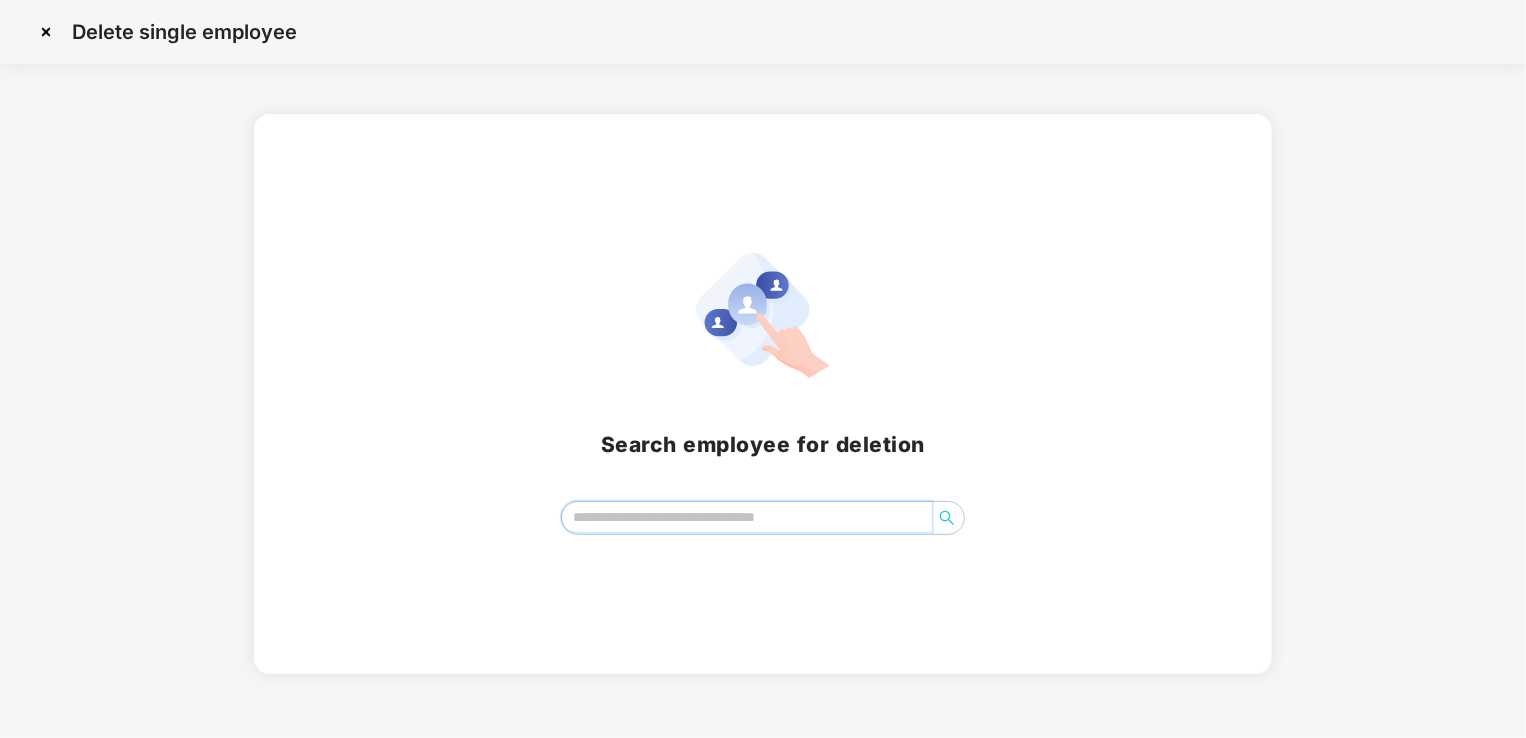 click at bounding box center (747, 517) 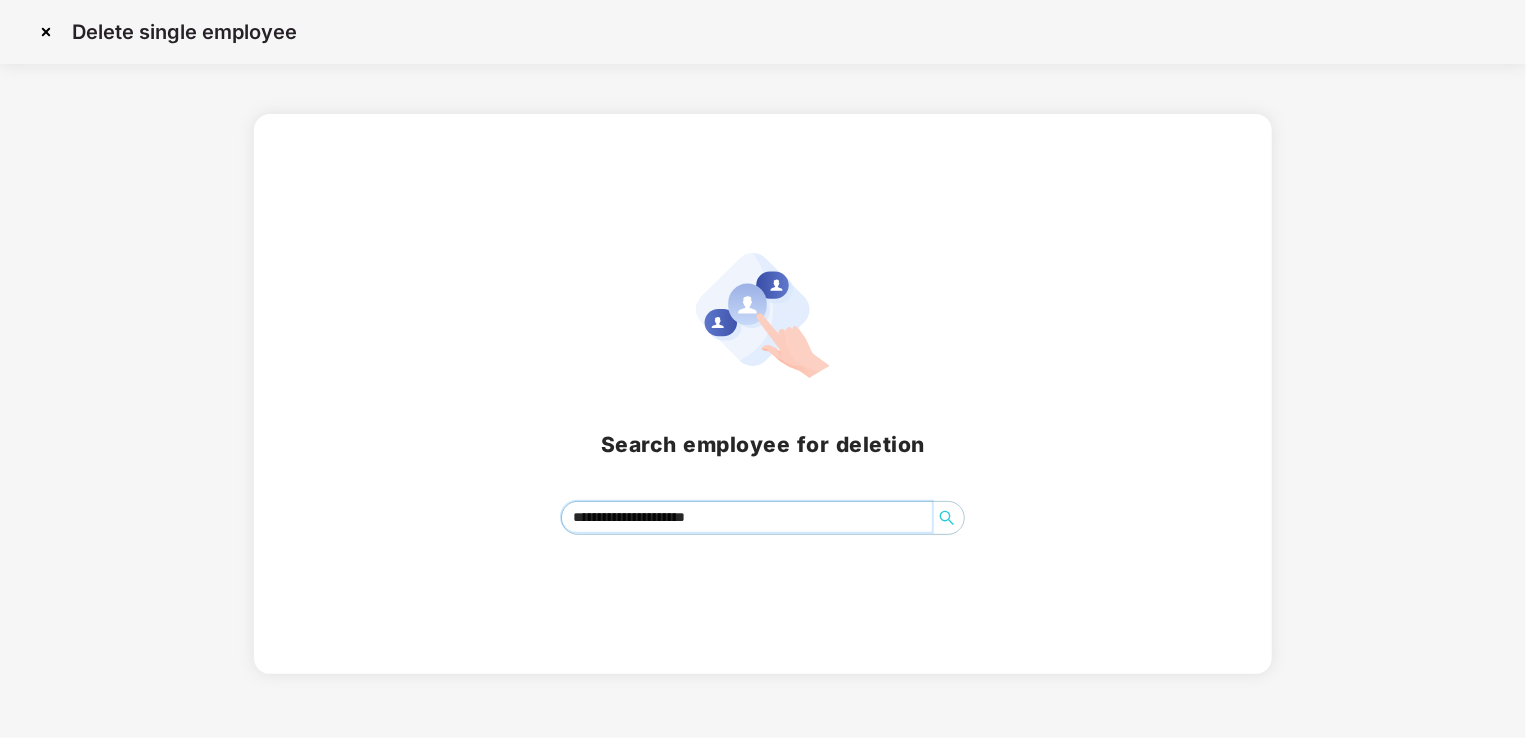 drag, startPoint x: 752, startPoint y: 518, endPoint x: 642, endPoint y: 510, distance: 110.29053 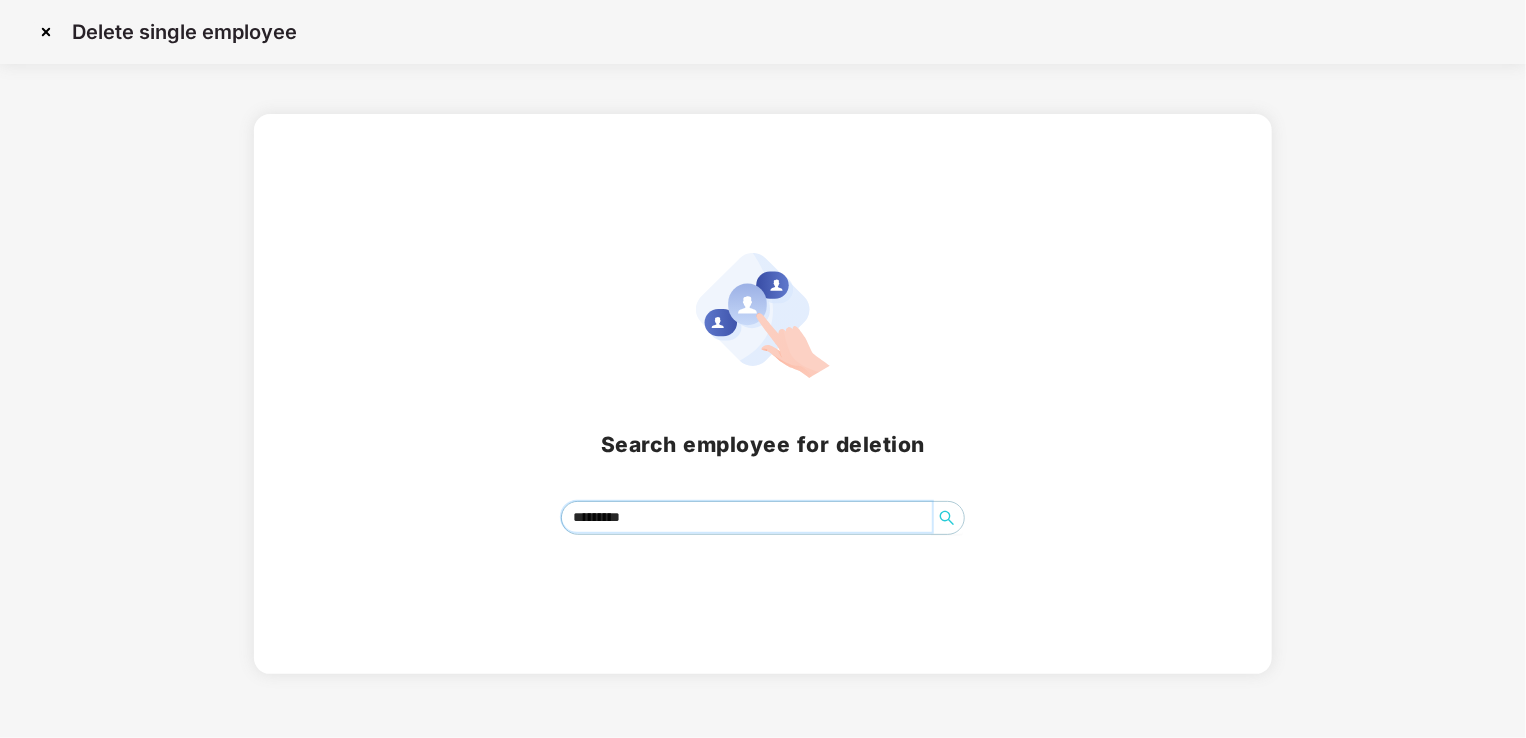 type on "********" 